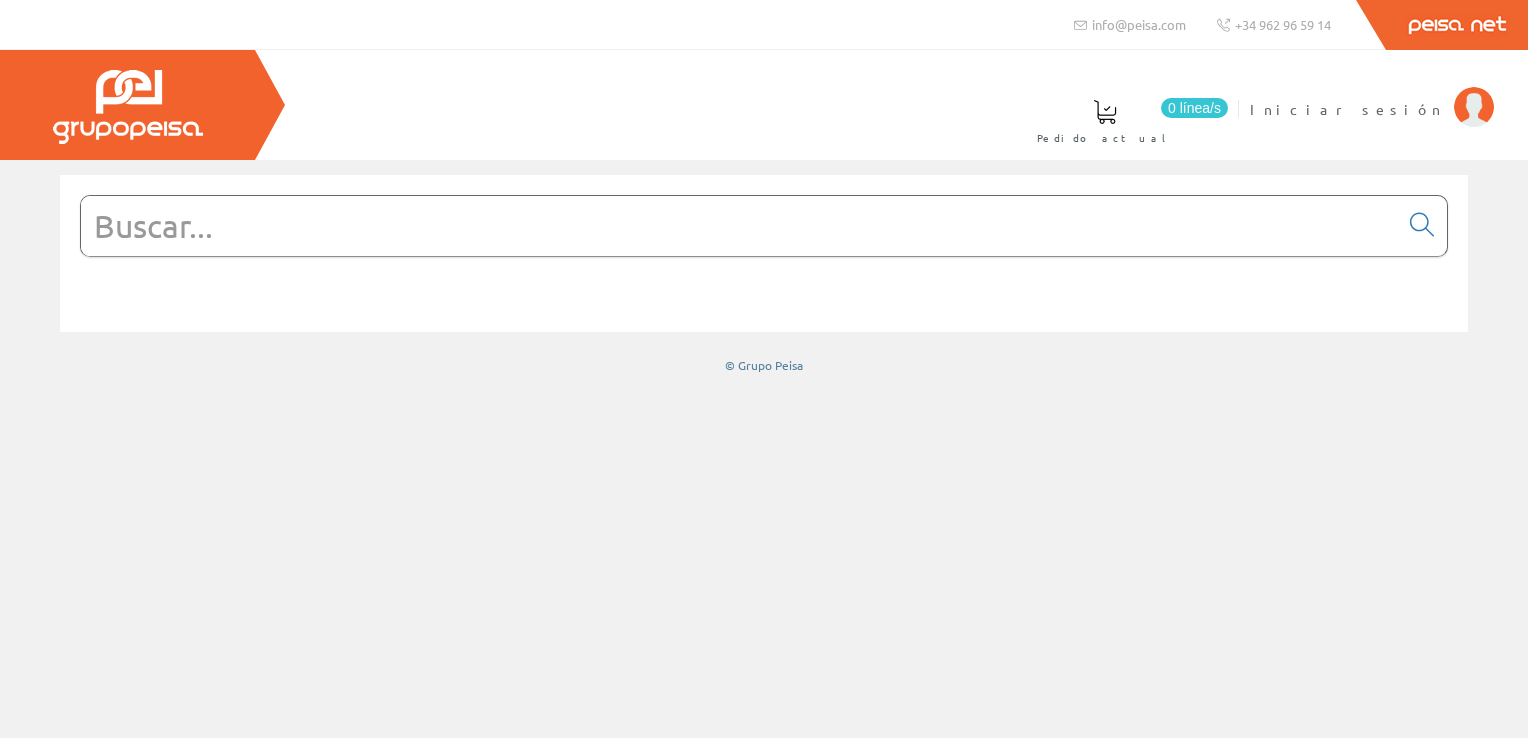 scroll, scrollTop: 0, scrollLeft: 0, axis: both 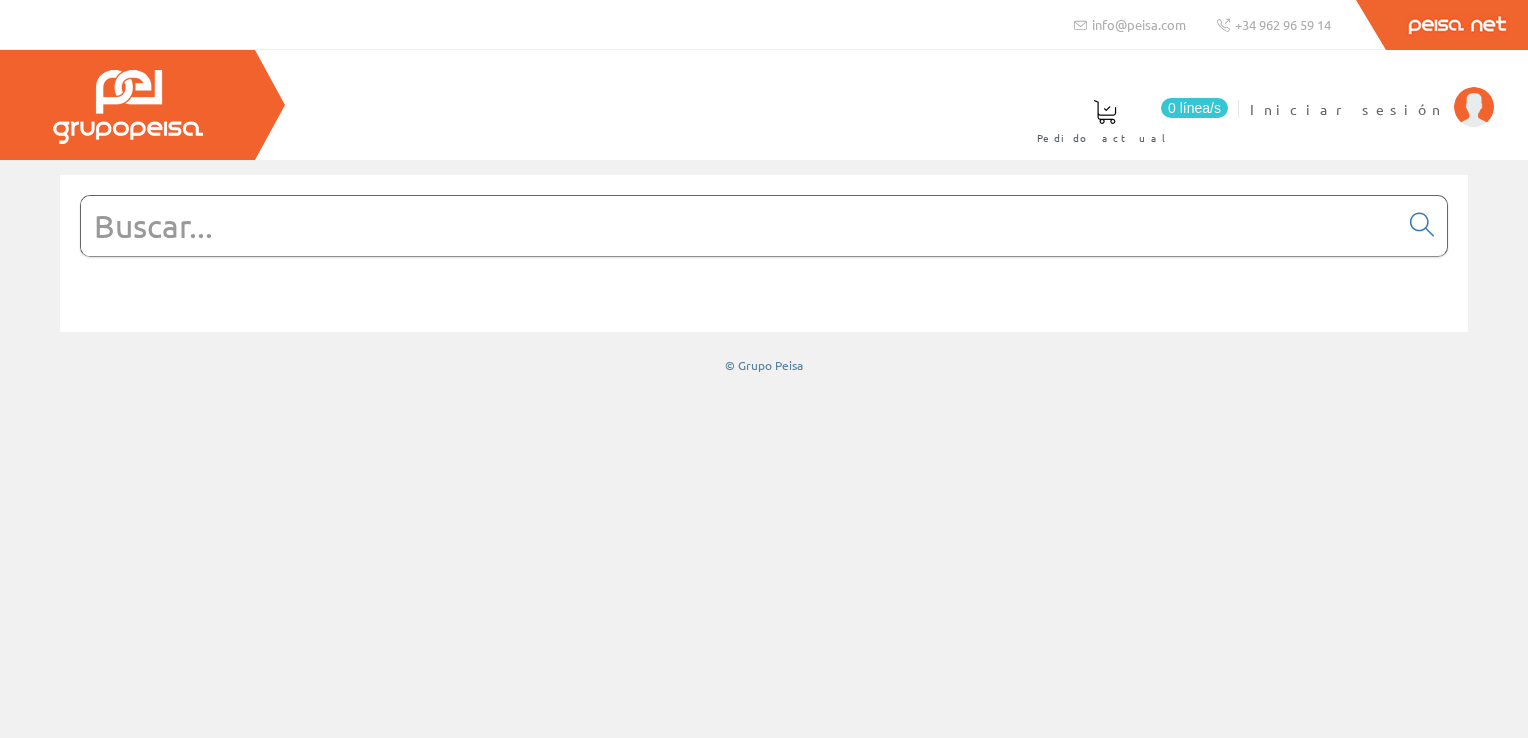click at bounding box center [739, 226] 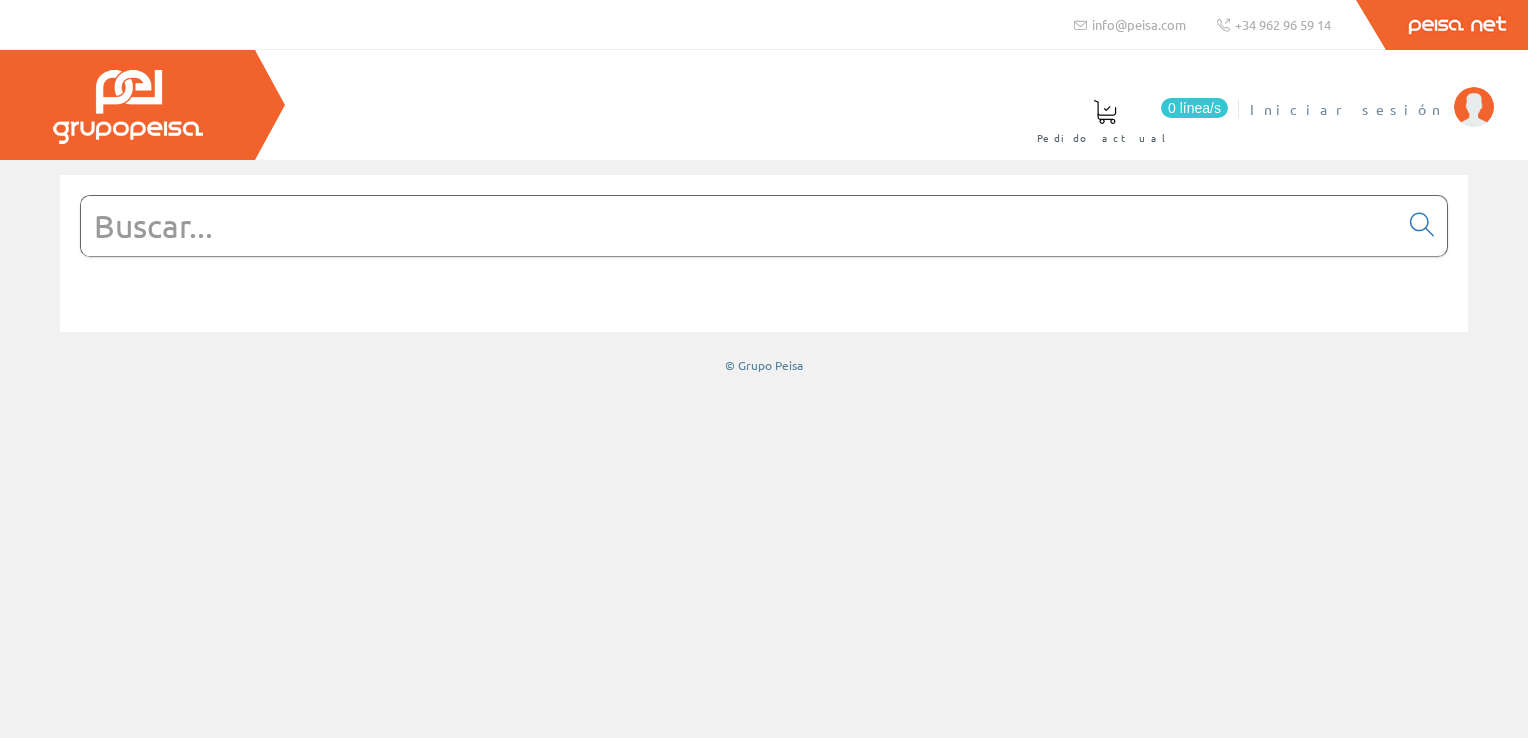 click on "Iniciar sesión" at bounding box center [1371, 121] 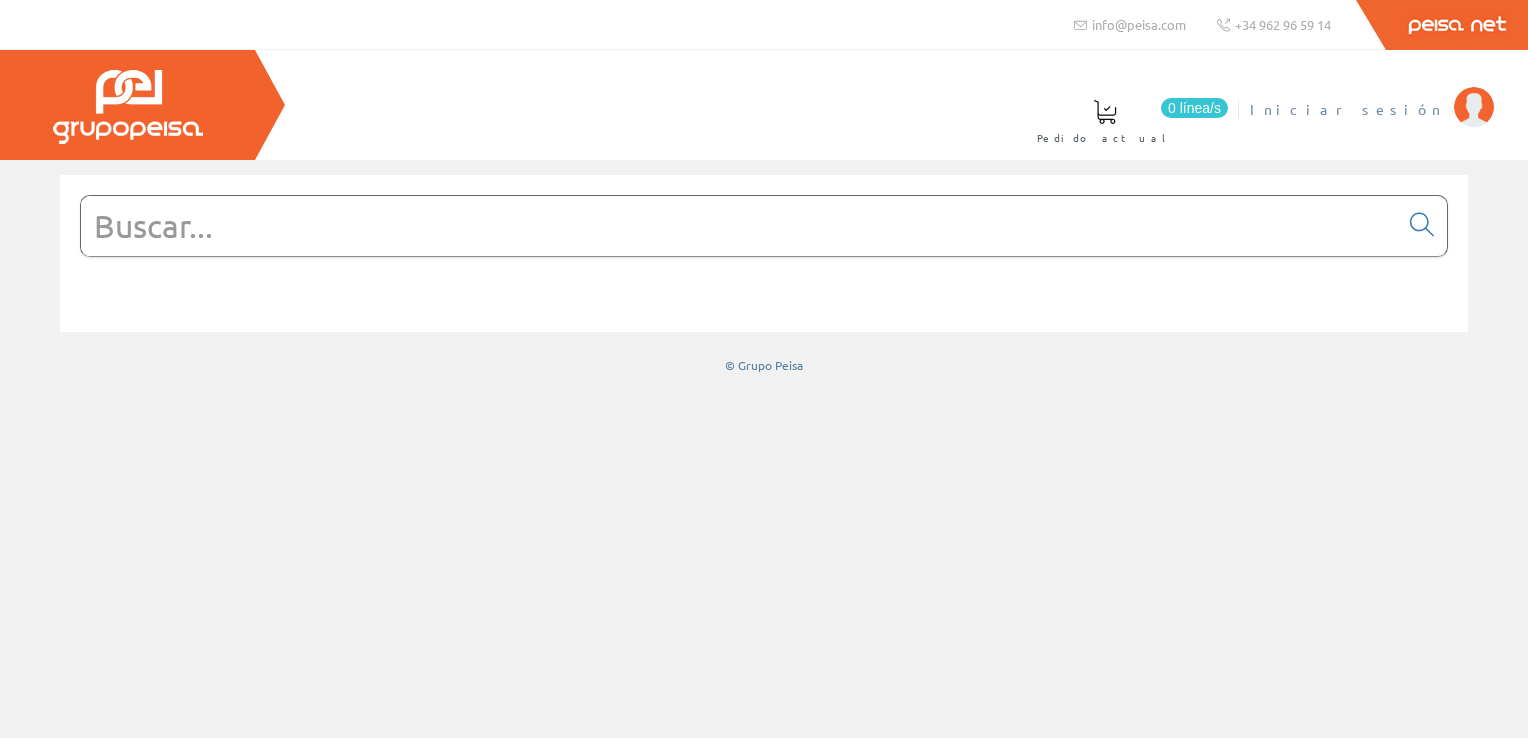click on "Iniciar sesión" at bounding box center [1347, 109] 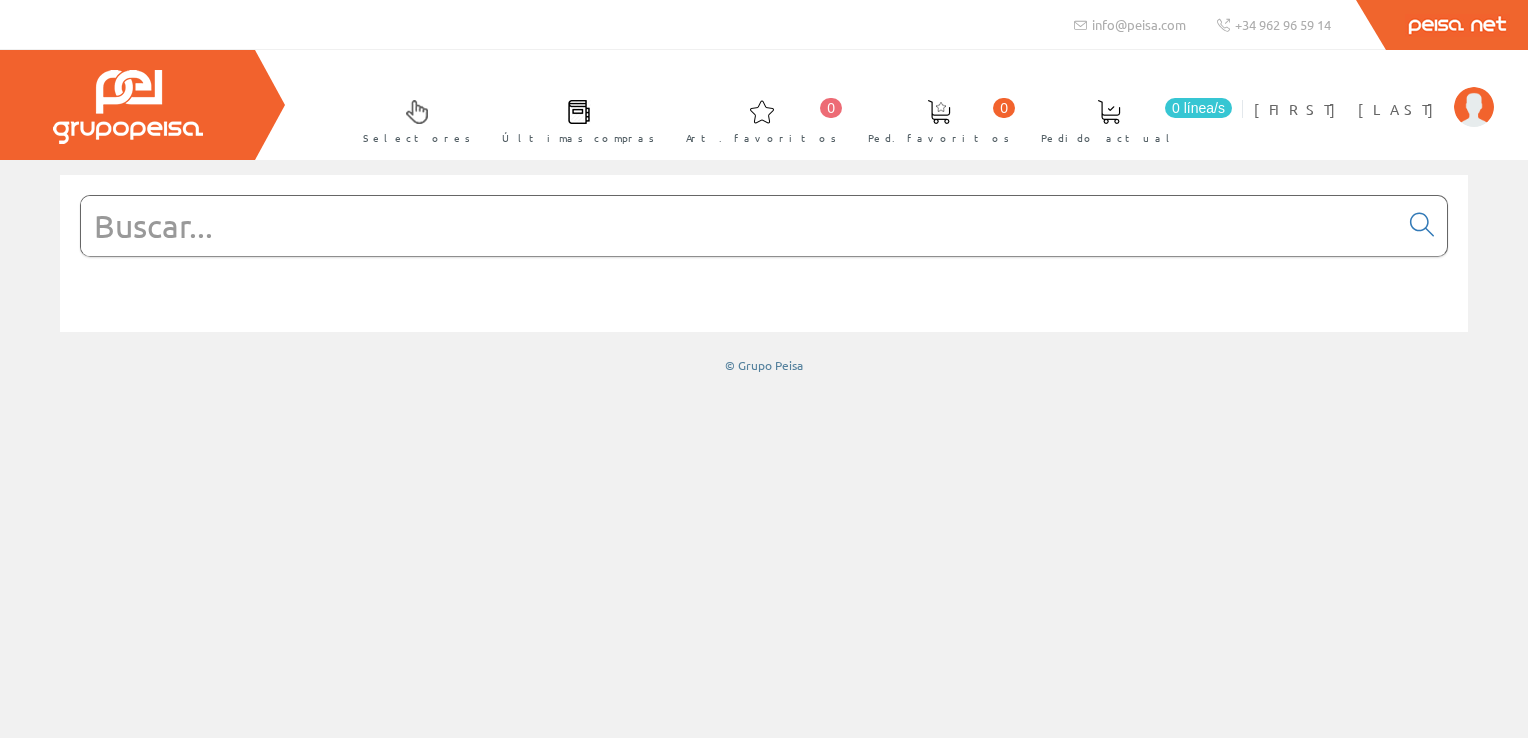 scroll, scrollTop: 0, scrollLeft: 0, axis: both 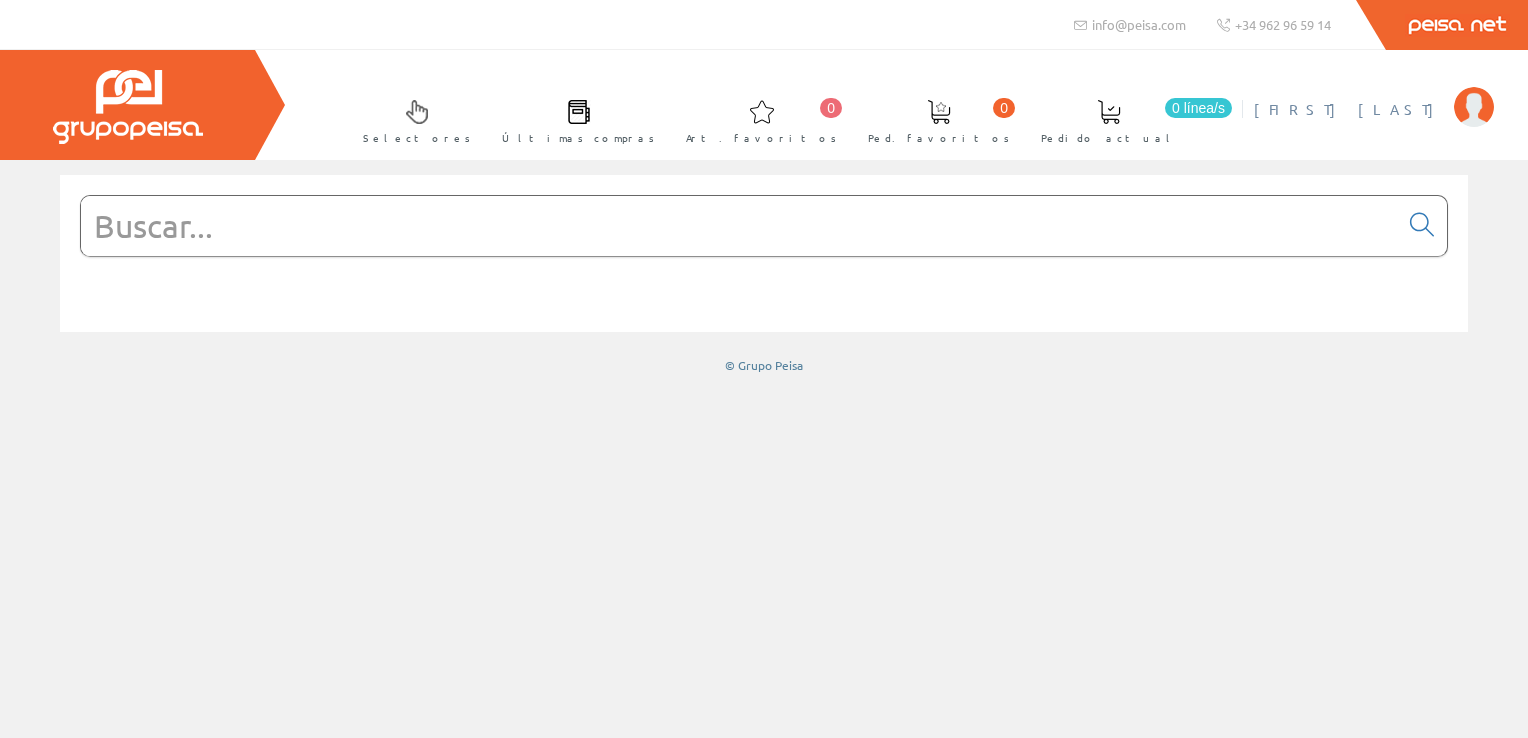 click on "[FIRST] [LAST]" at bounding box center [1349, 109] 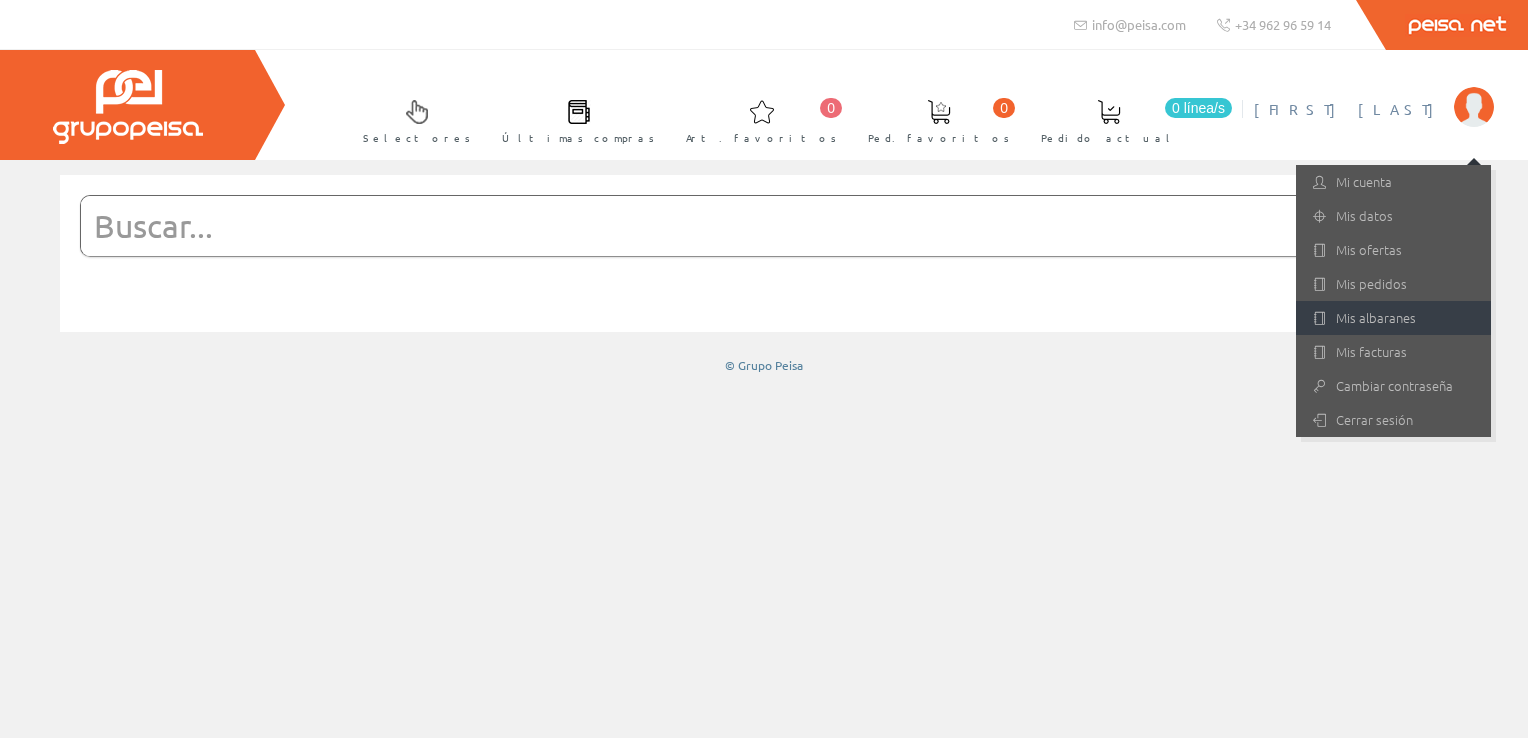 click on "Mis albaranes" at bounding box center (1393, 318) 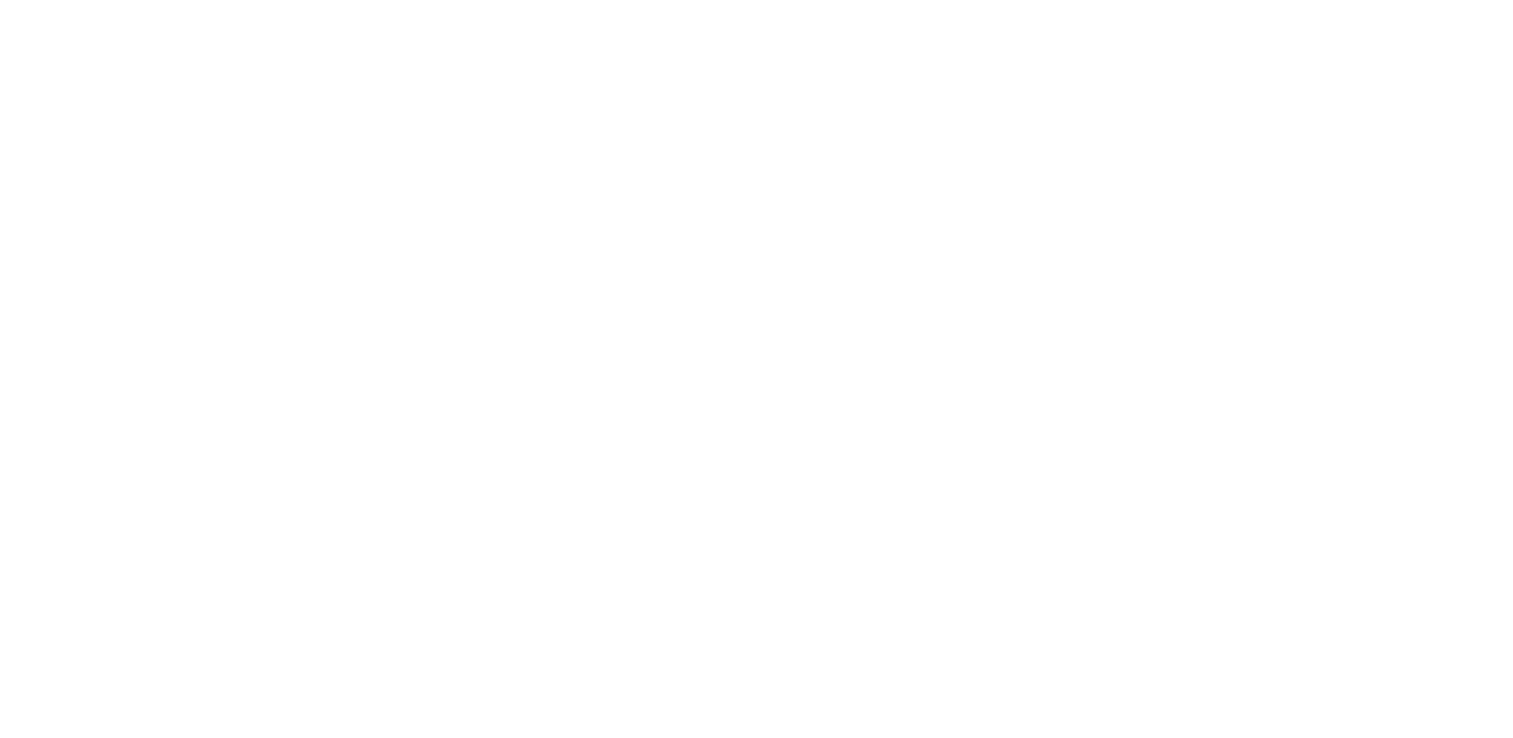 scroll, scrollTop: 0, scrollLeft: 0, axis: both 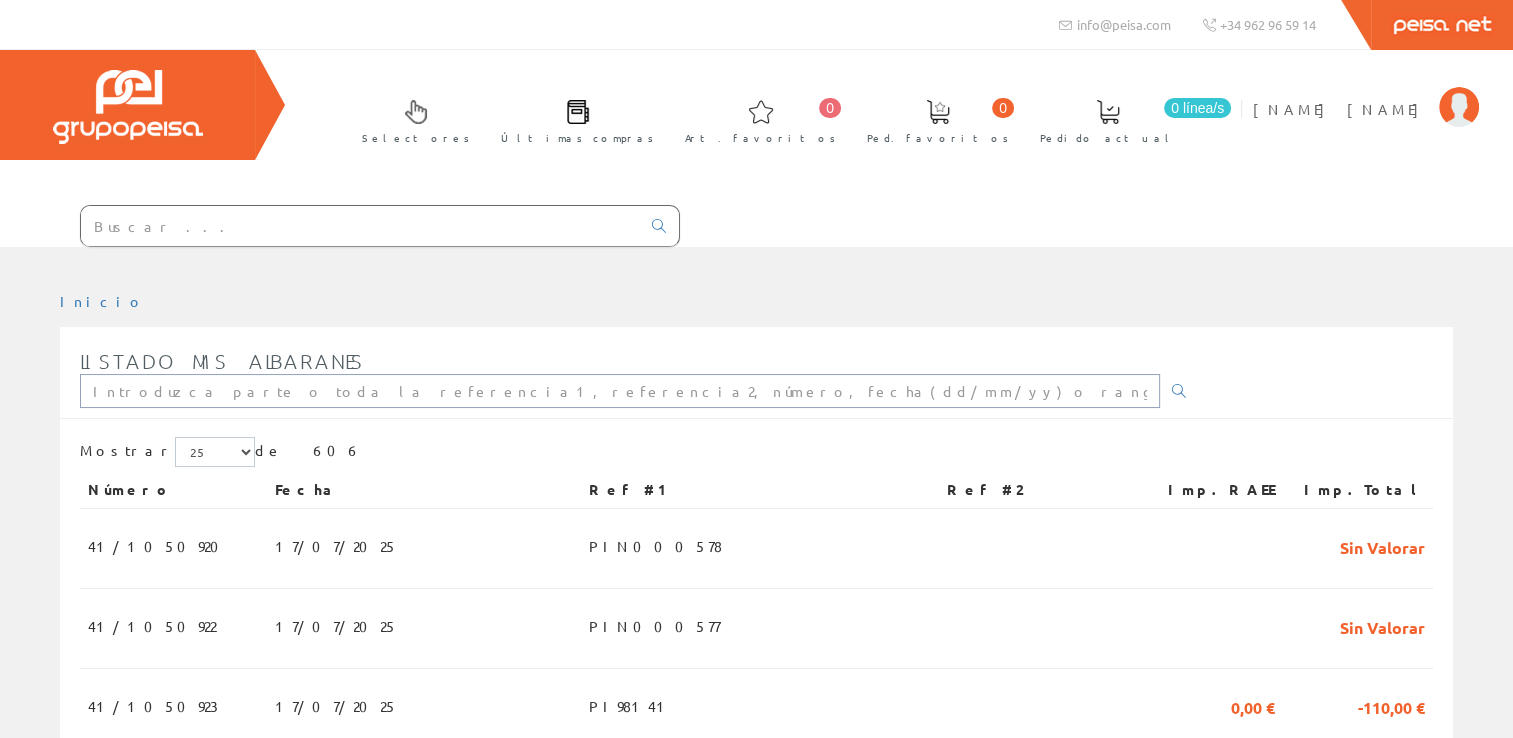 click at bounding box center (620, 391) 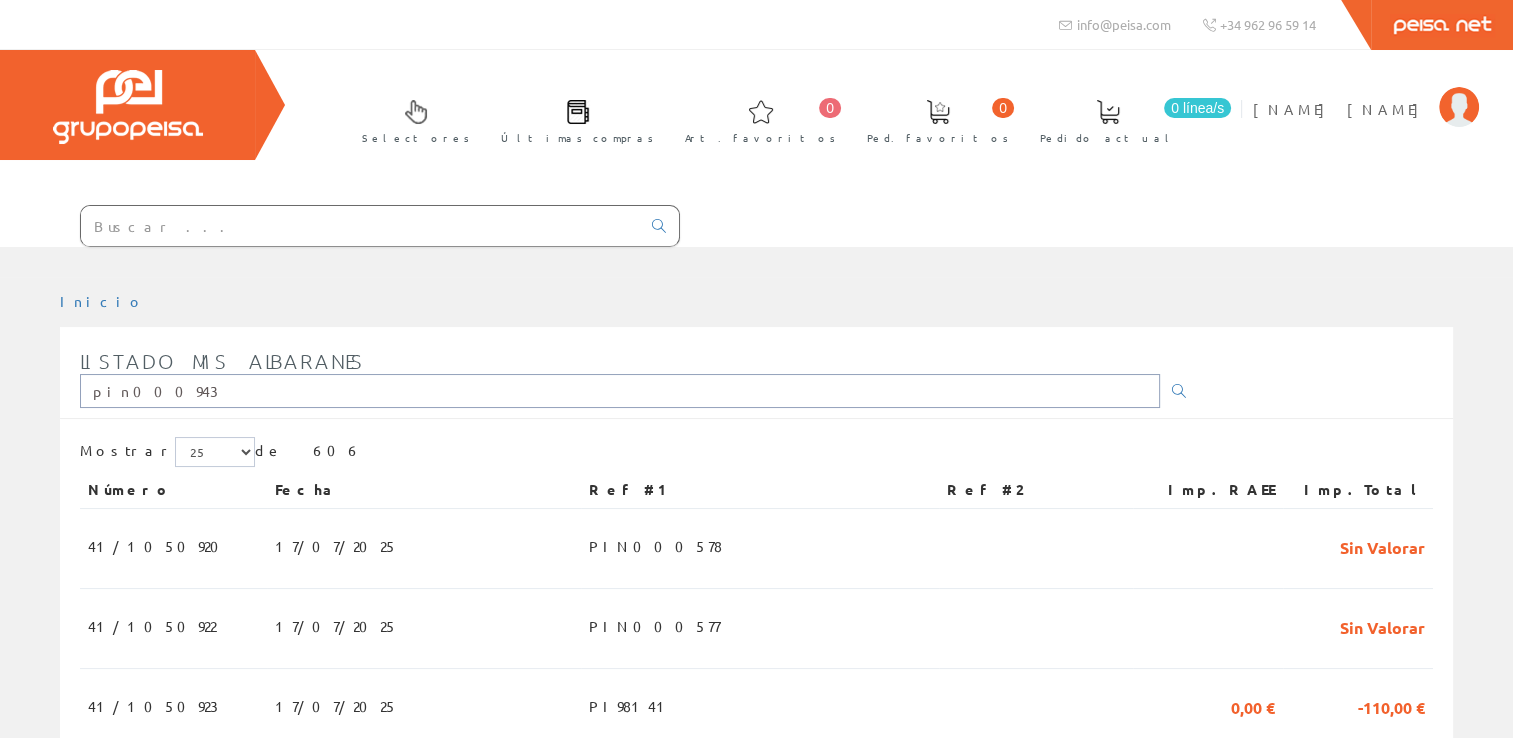 type on "pin000943" 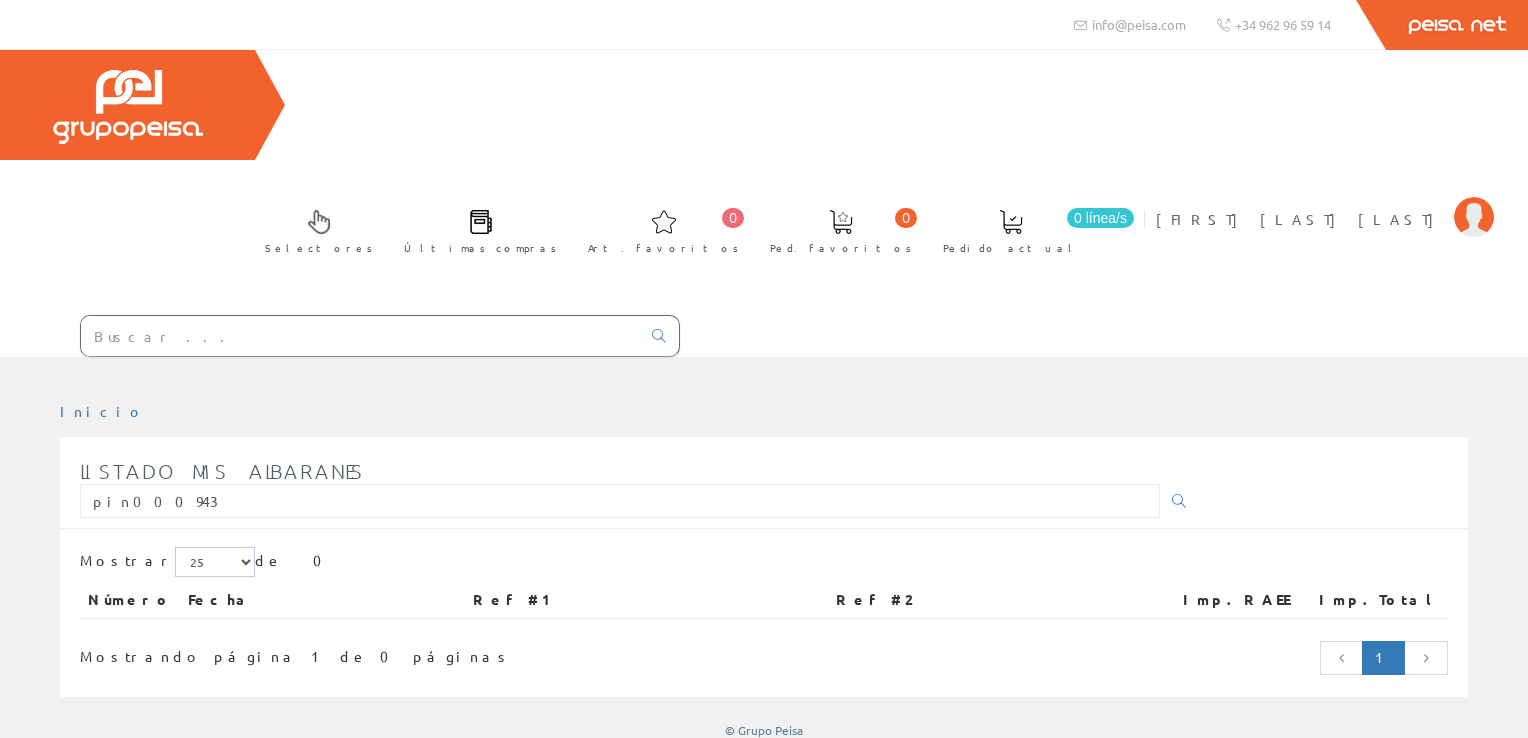 scroll, scrollTop: 0, scrollLeft: 0, axis: both 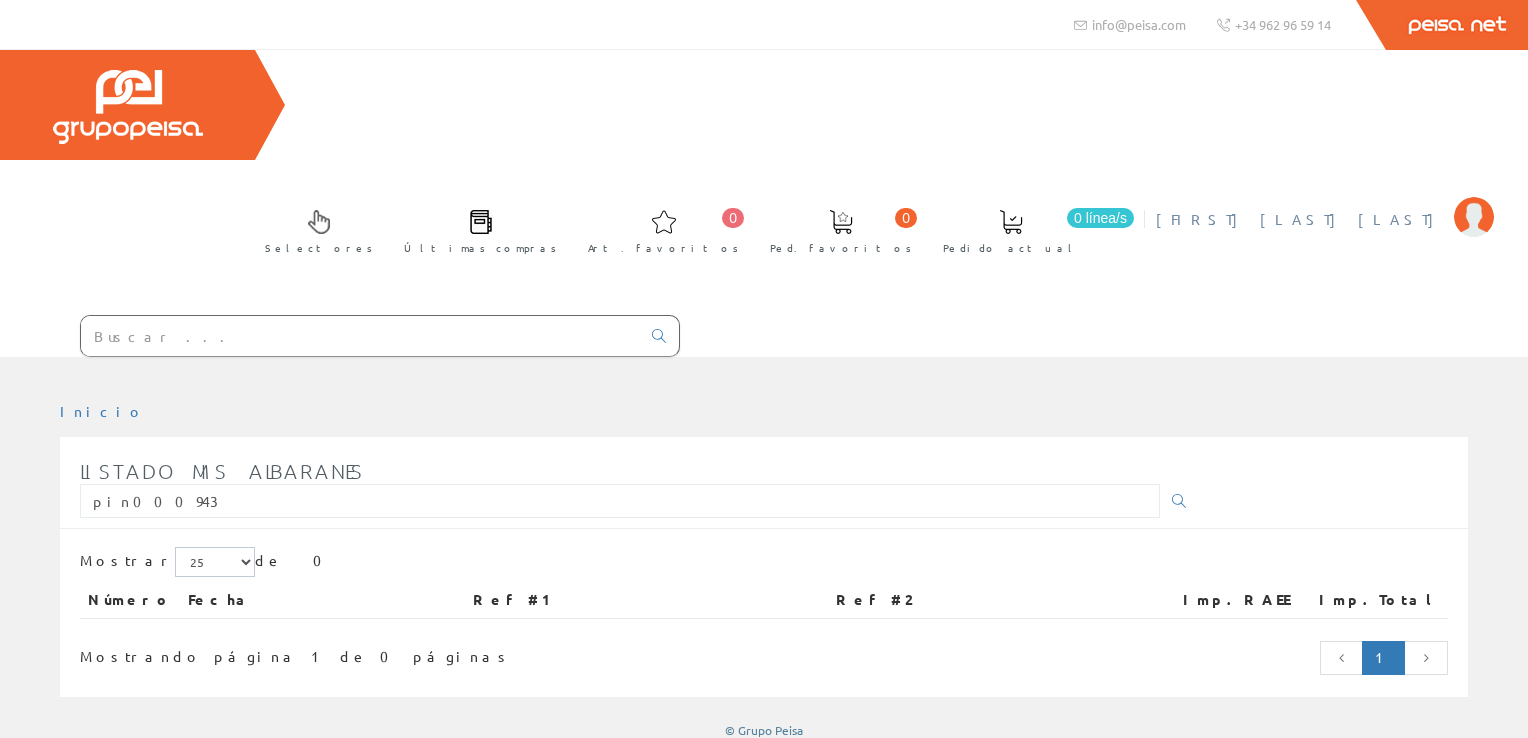 click on "[NAME] [NAME]" at bounding box center (1300, 219) 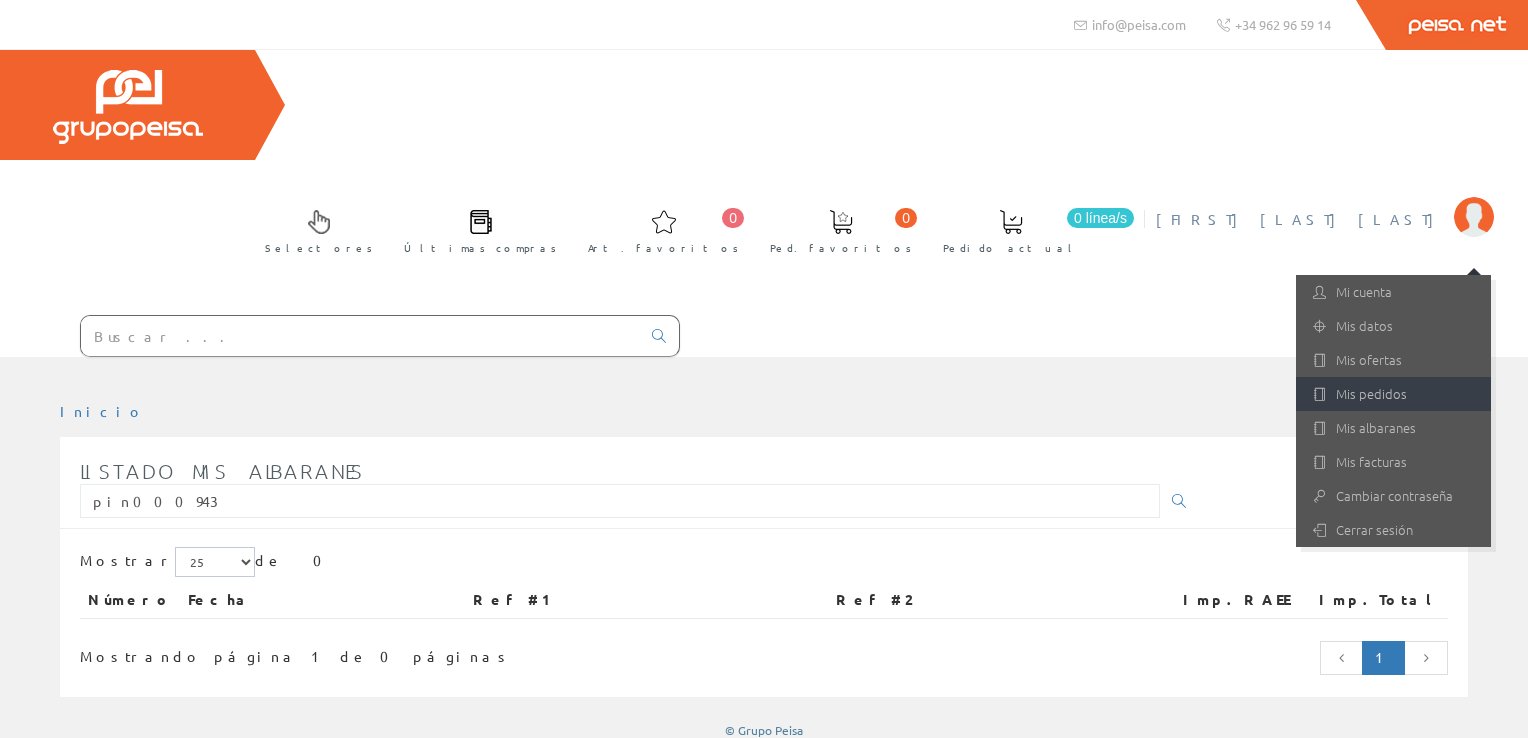 click on "Mis pedidos" at bounding box center [1393, 394] 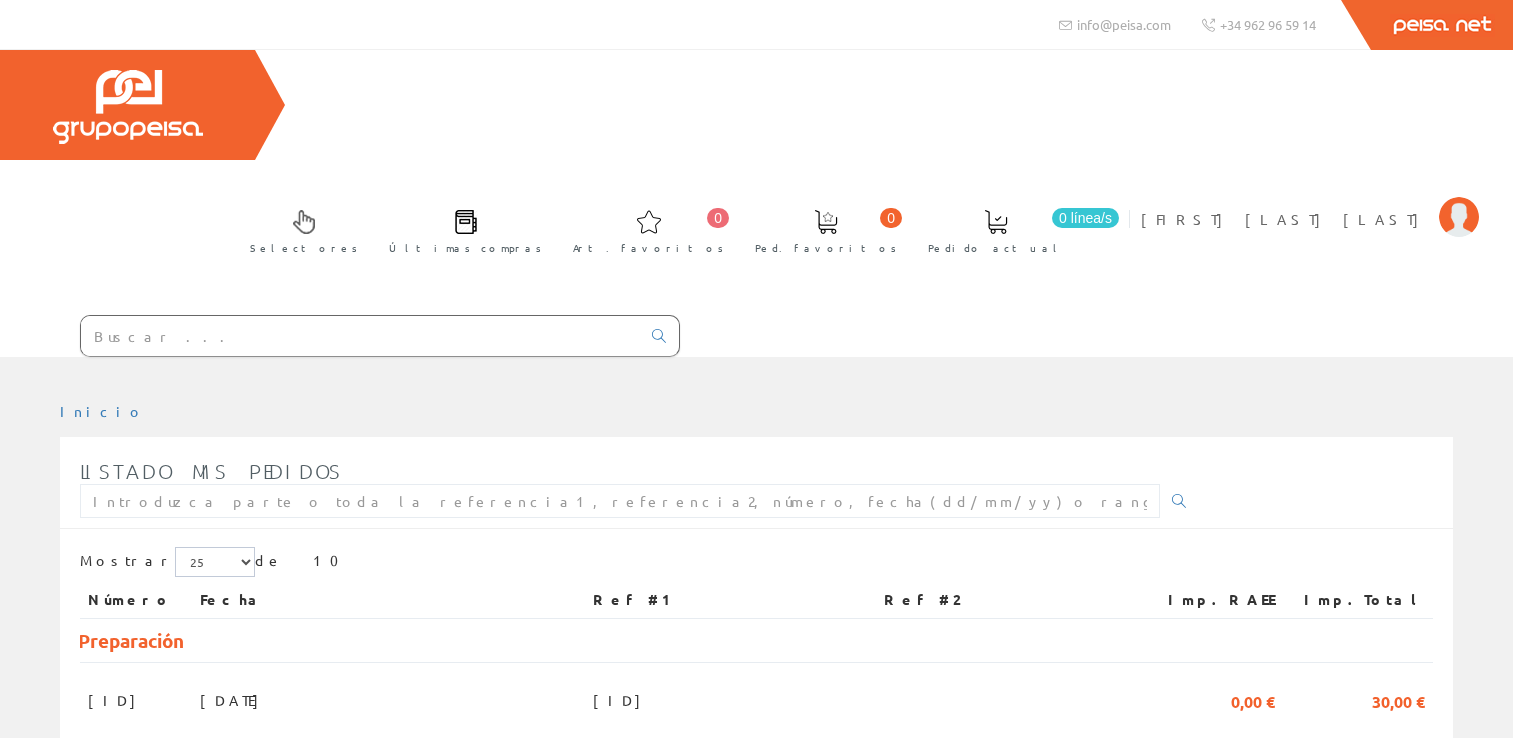 scroll, scrollTop: 0, scrollLeft: 0, axis: both 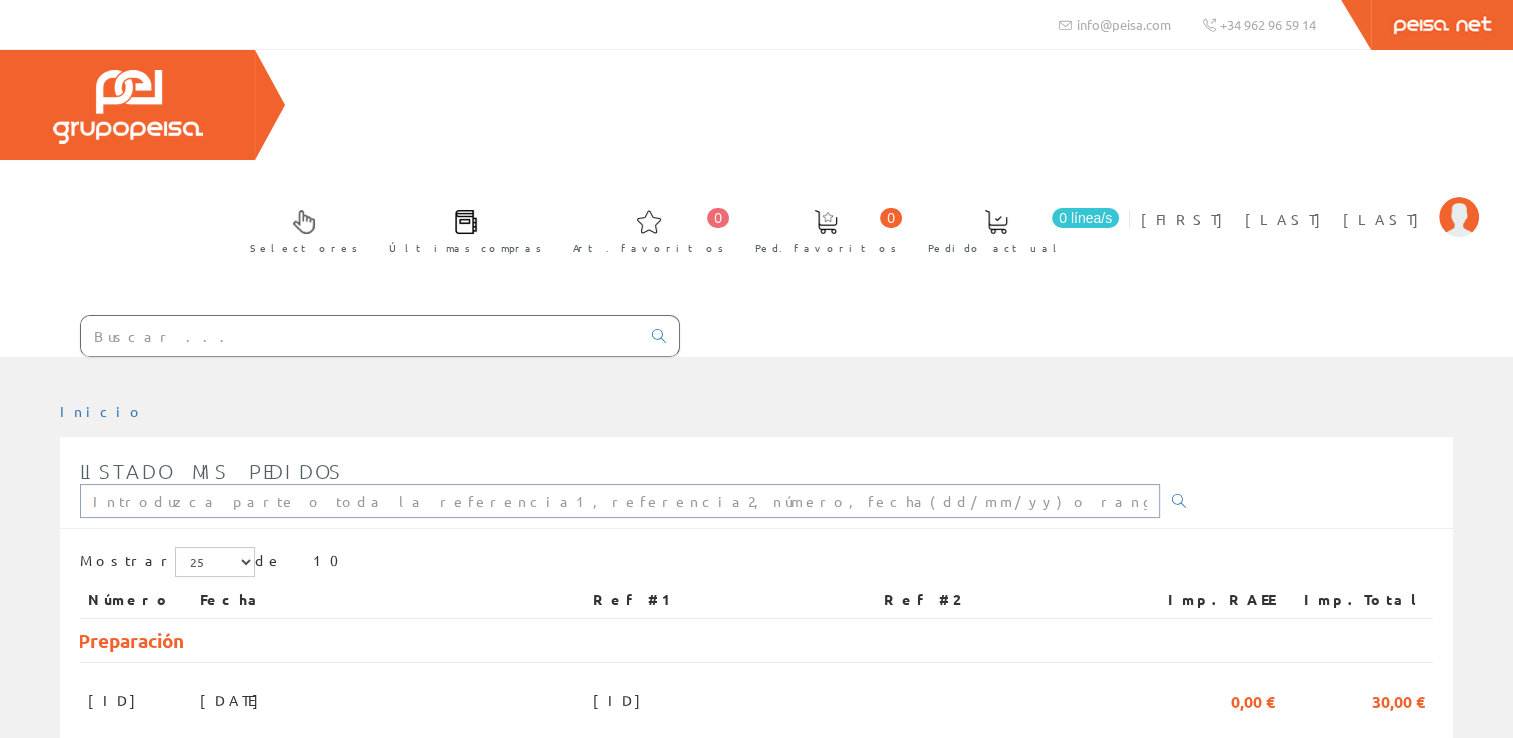 click at bounding box center (620, 501) 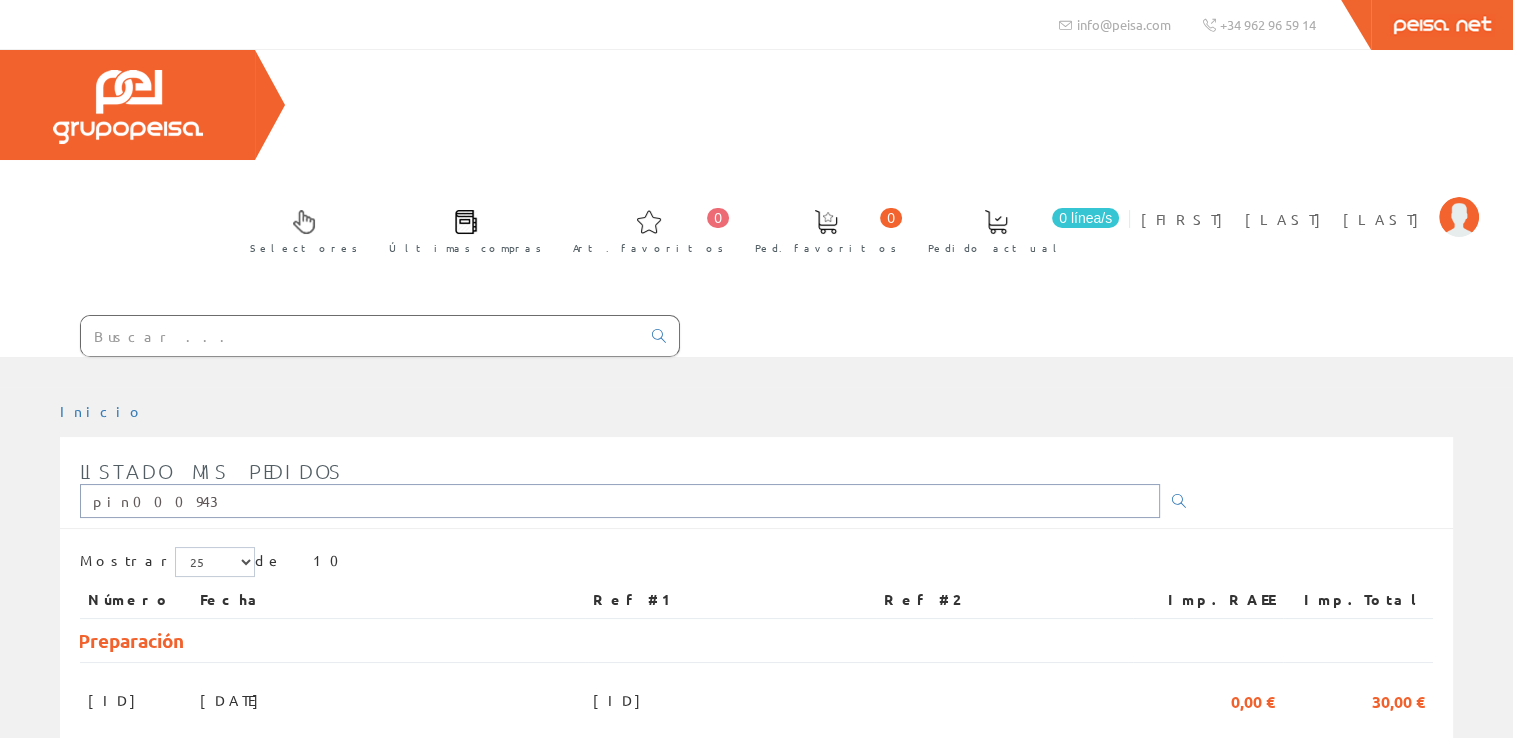 type on "pin000943" 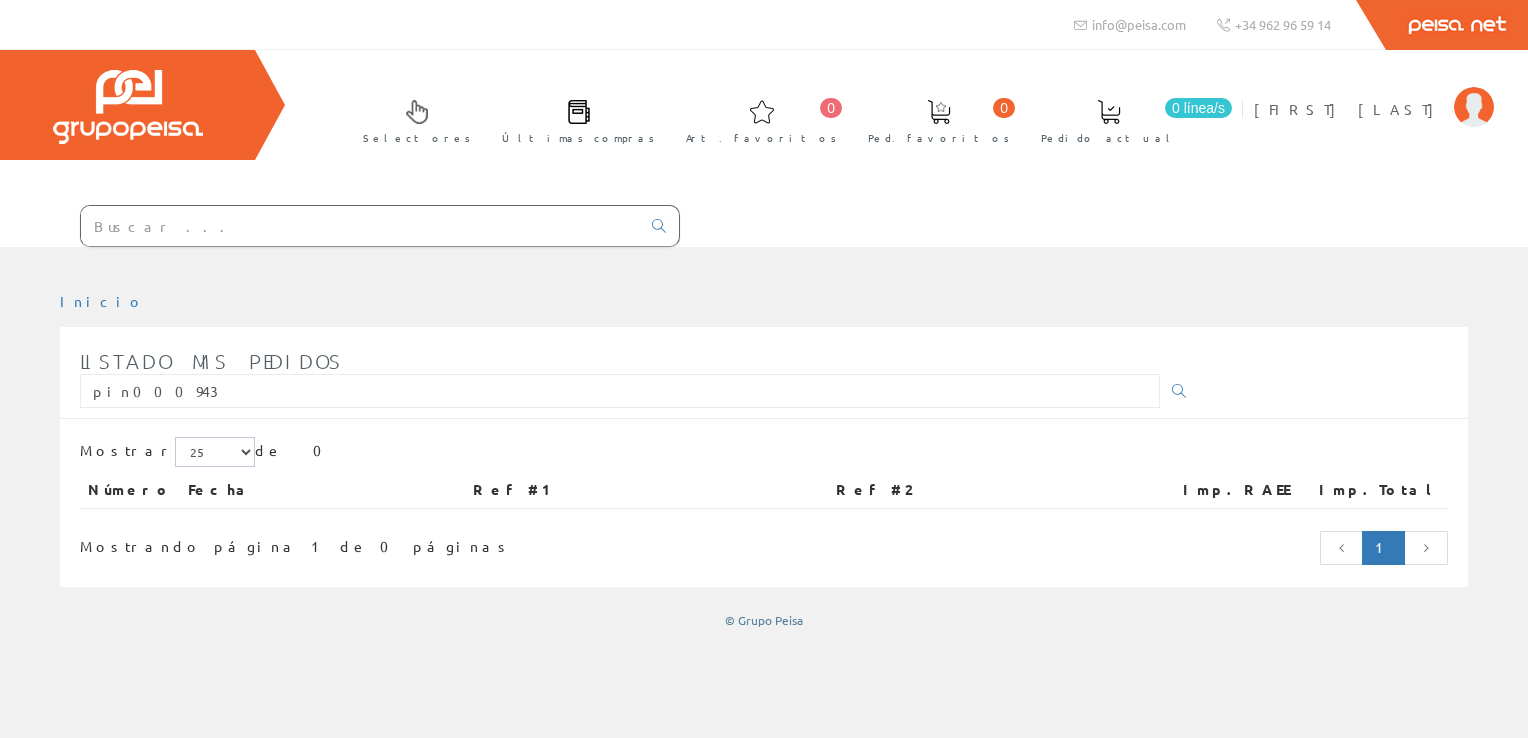scroll, scrollTop: 0, scrollLeft: 0, axis: both 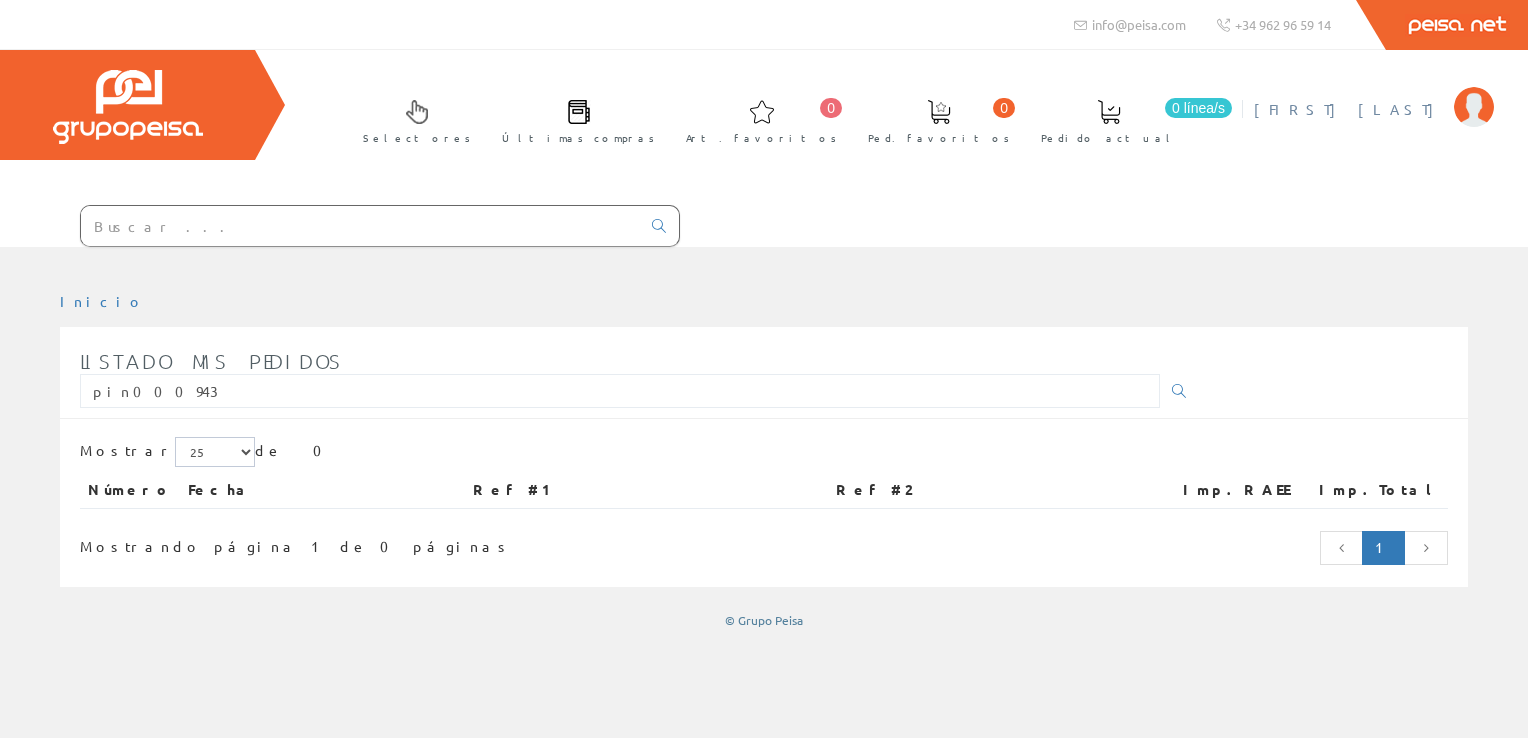 click on "[FIRST] [LAST] [LAST]" at bounding box center [1349, 109] 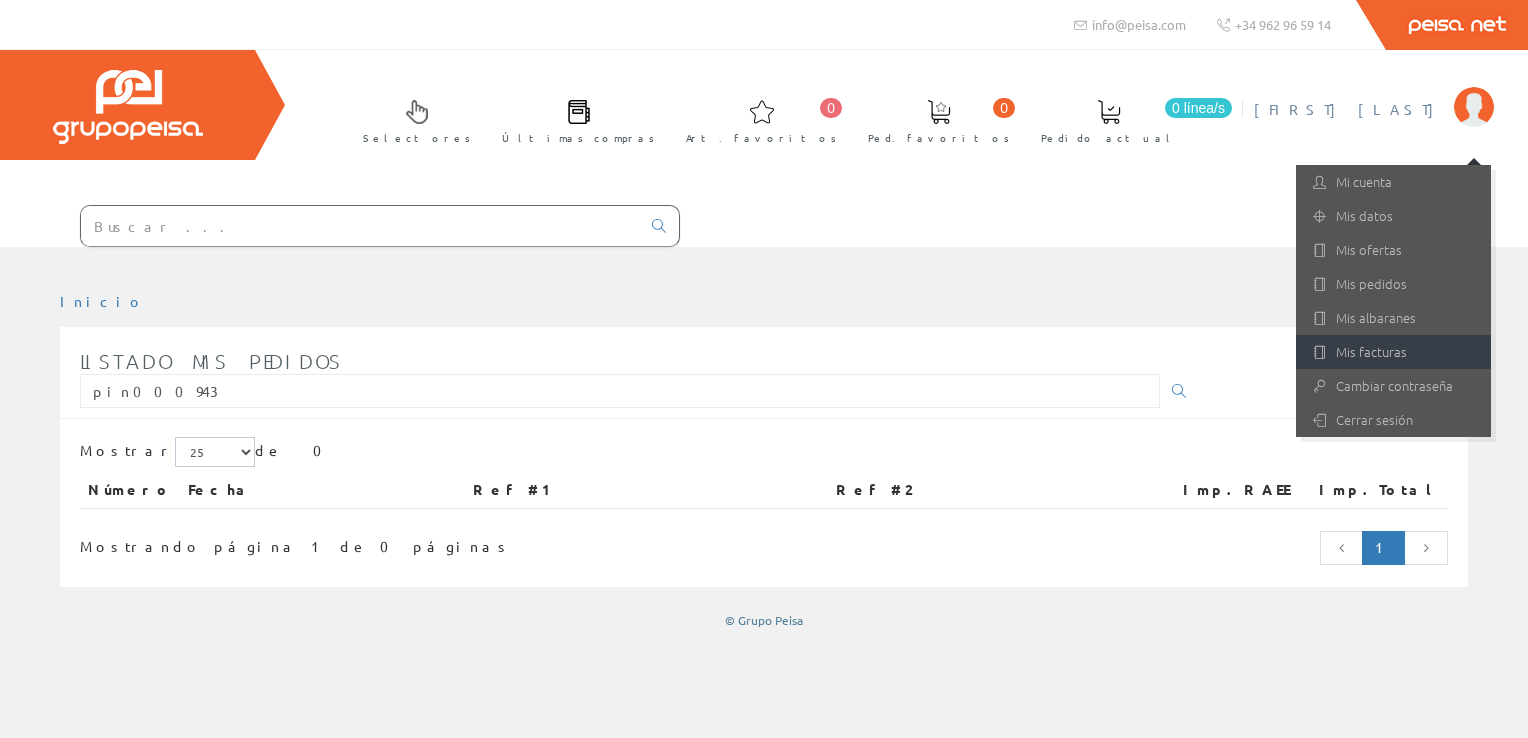 click on "Mis facturas" at bounding box center (1393, 352) 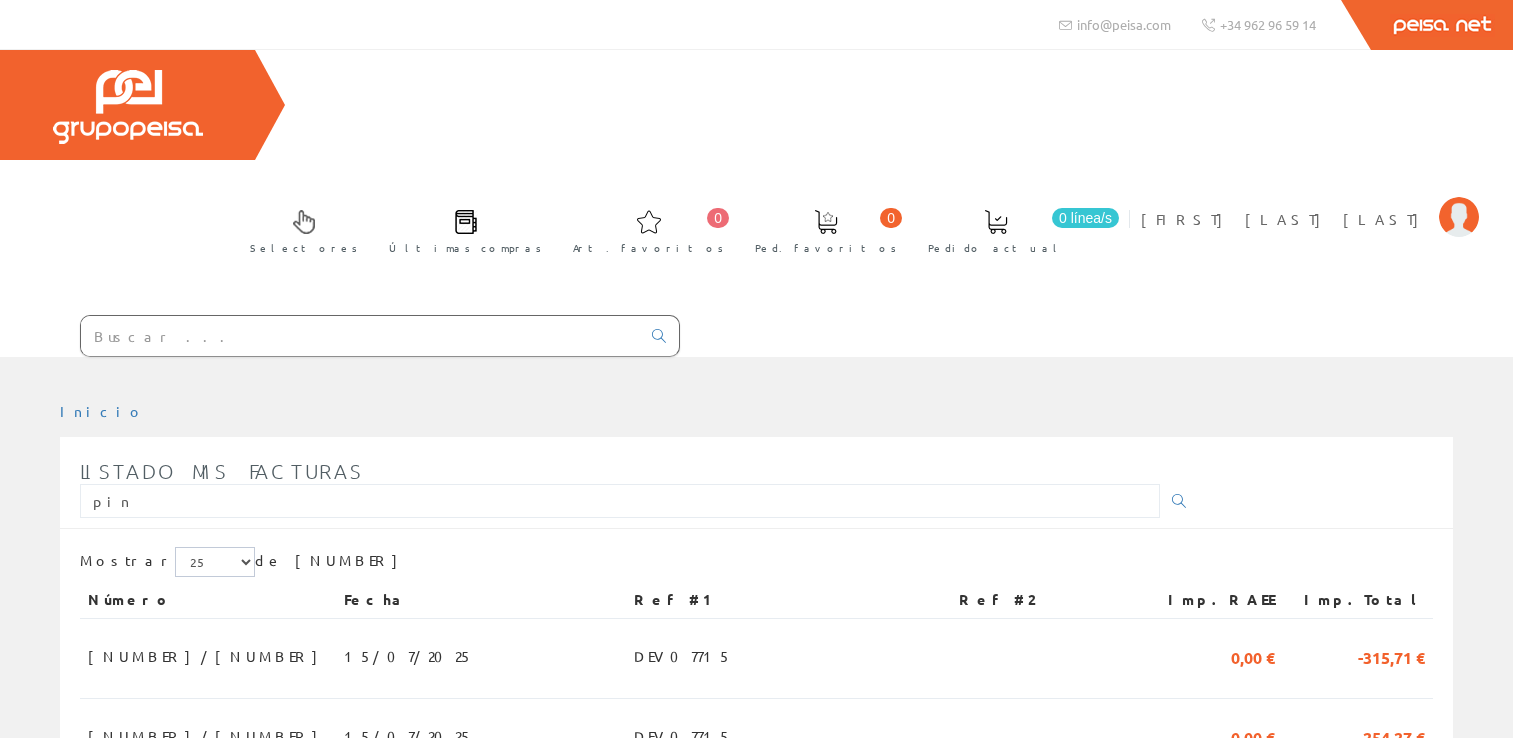 scroll, scrollTop: 0, scrollLeft: 0, axis: both 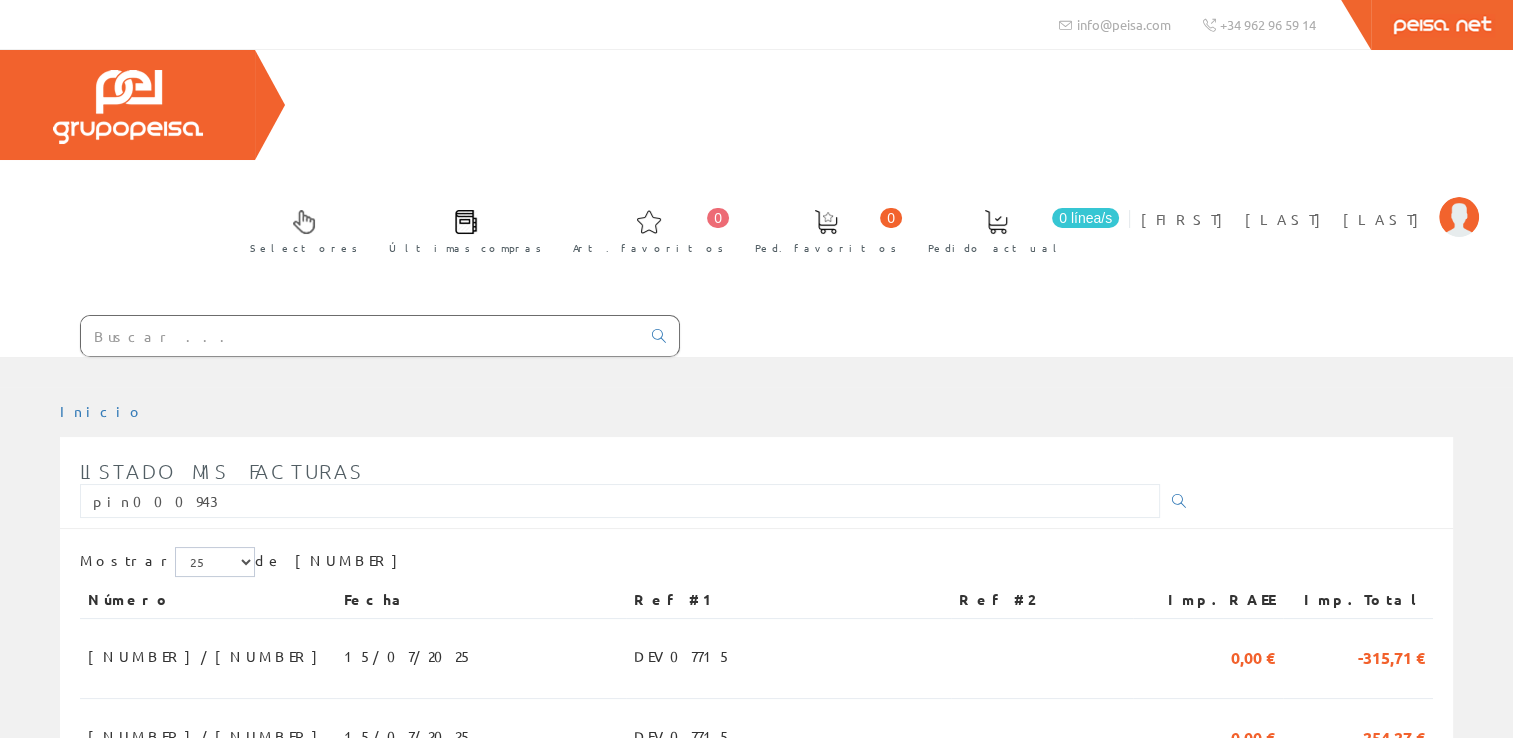 type on "pin000943" 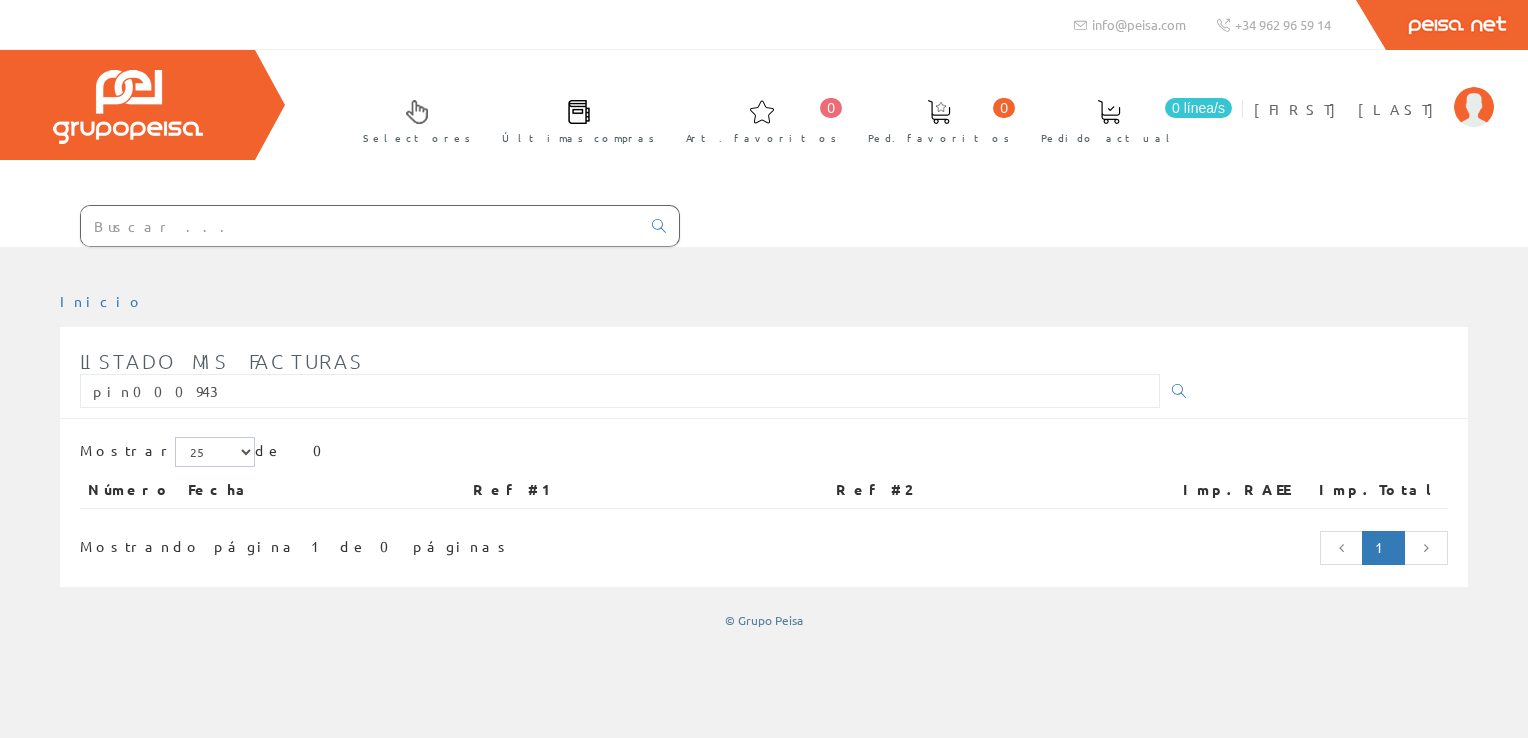scroll, scrollTop: 0, scrollLeft: 0, axis: both 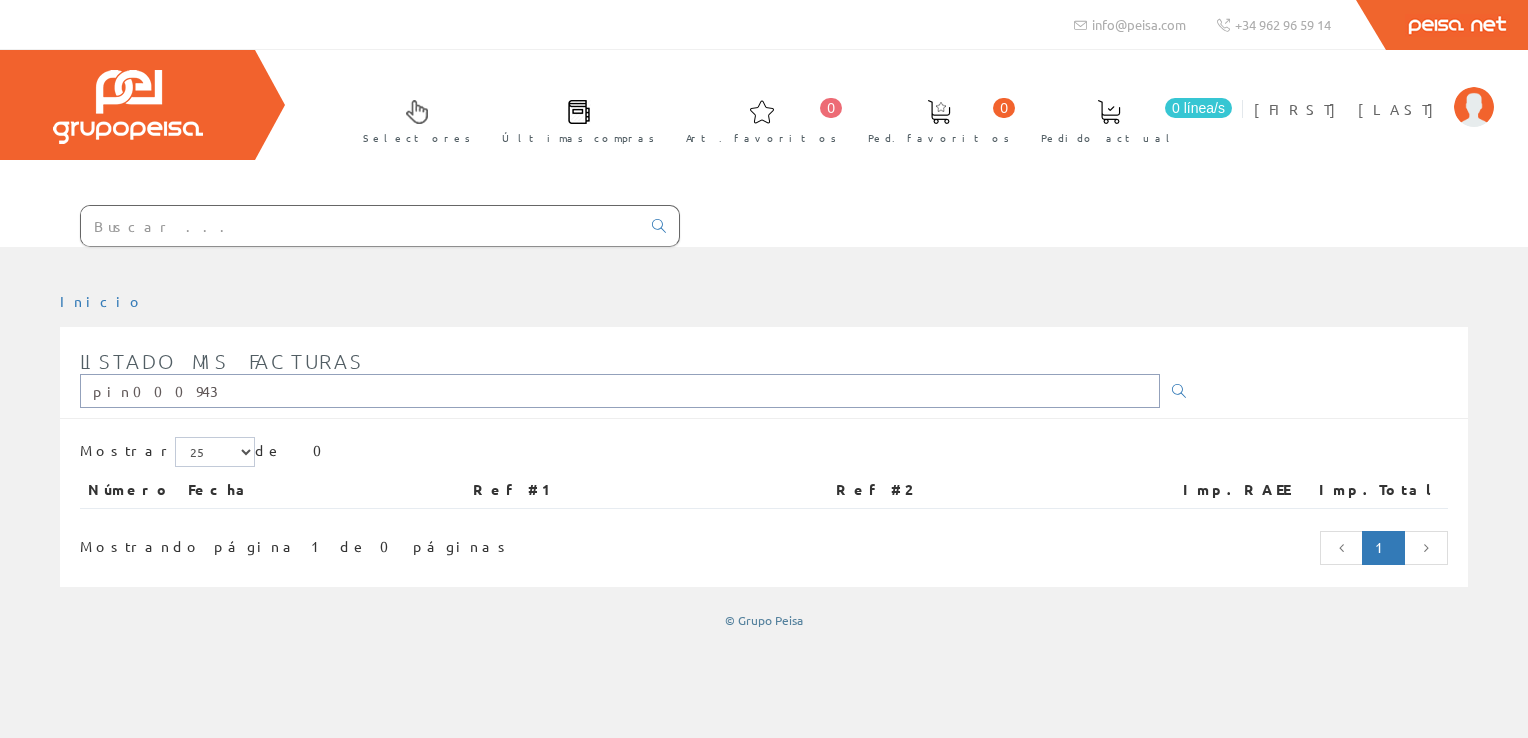 click on "pin000943" at bounding box center (620, 391) 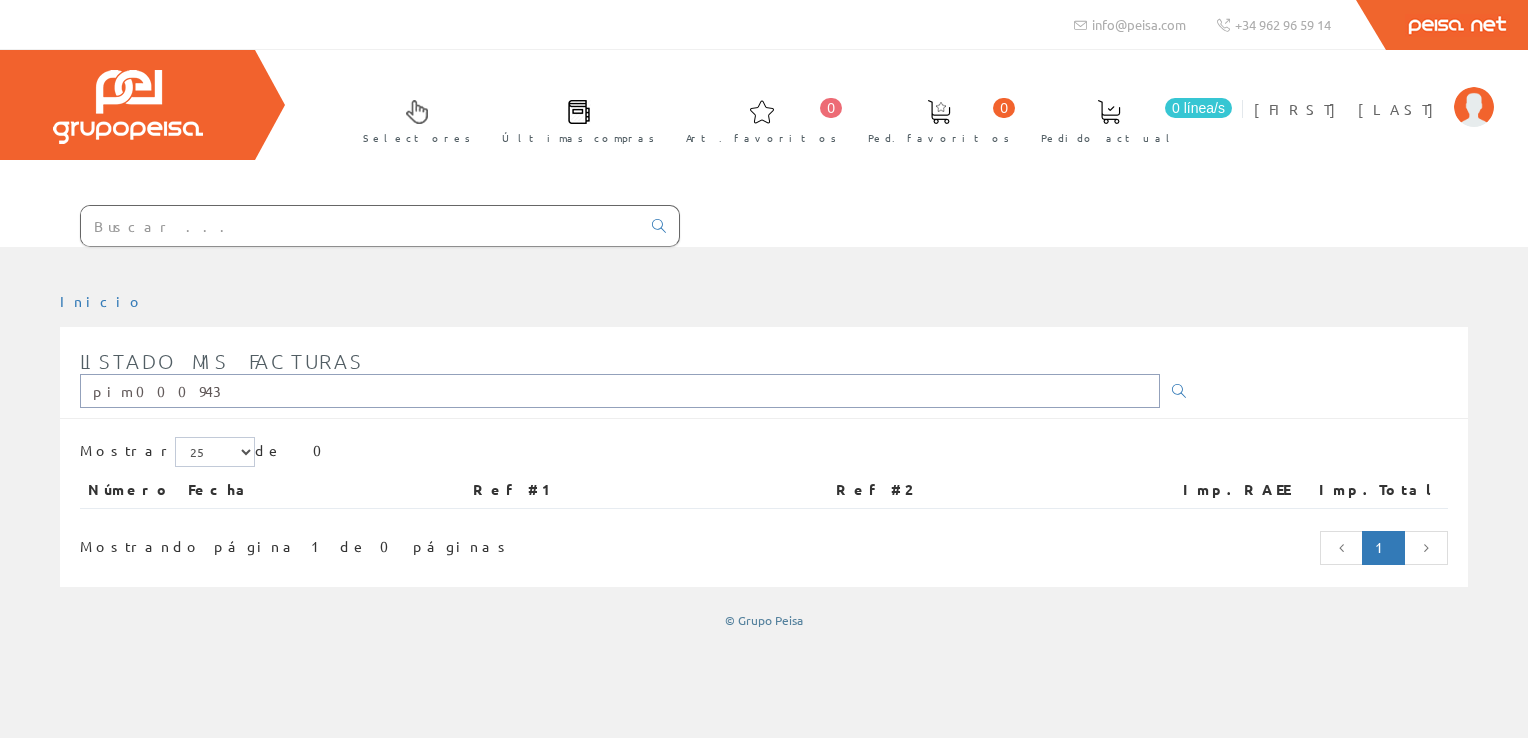 type on "pim000943" 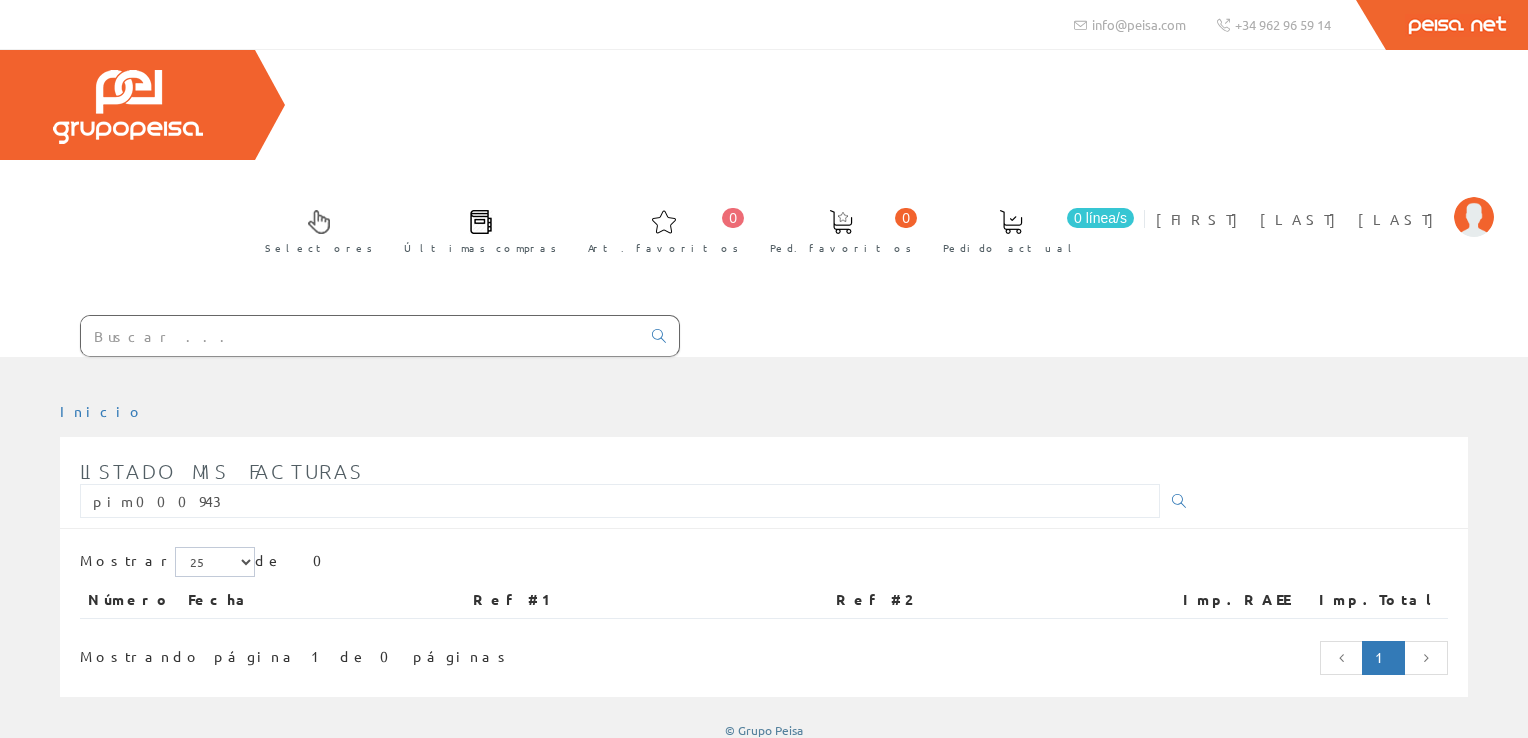 scroll, scrollTop: 0, scrollLeft: 0, axis: both 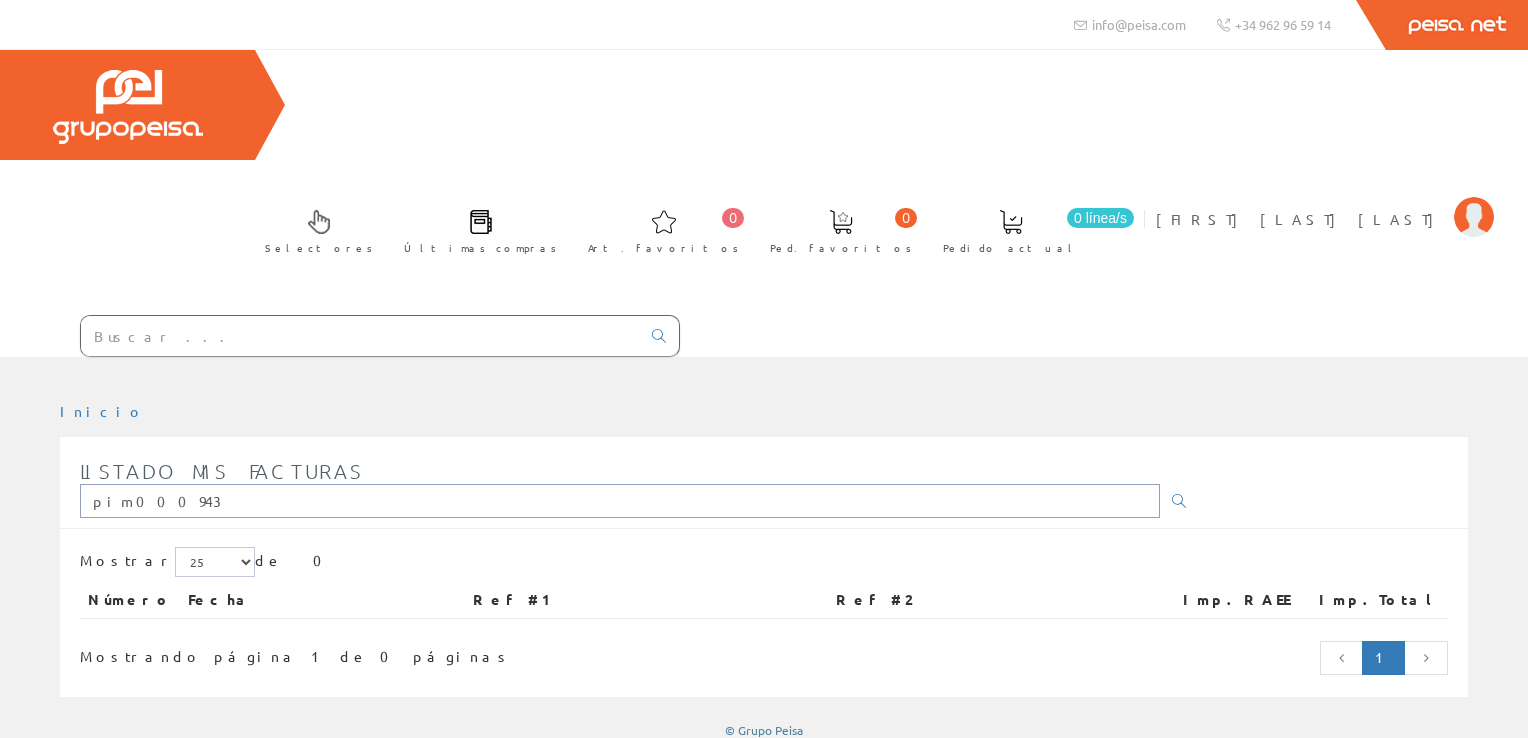drag, startPoint x: 223, startPoint y: 388, endPoint x: -4, endPoint y: 330, distance: 234.29256 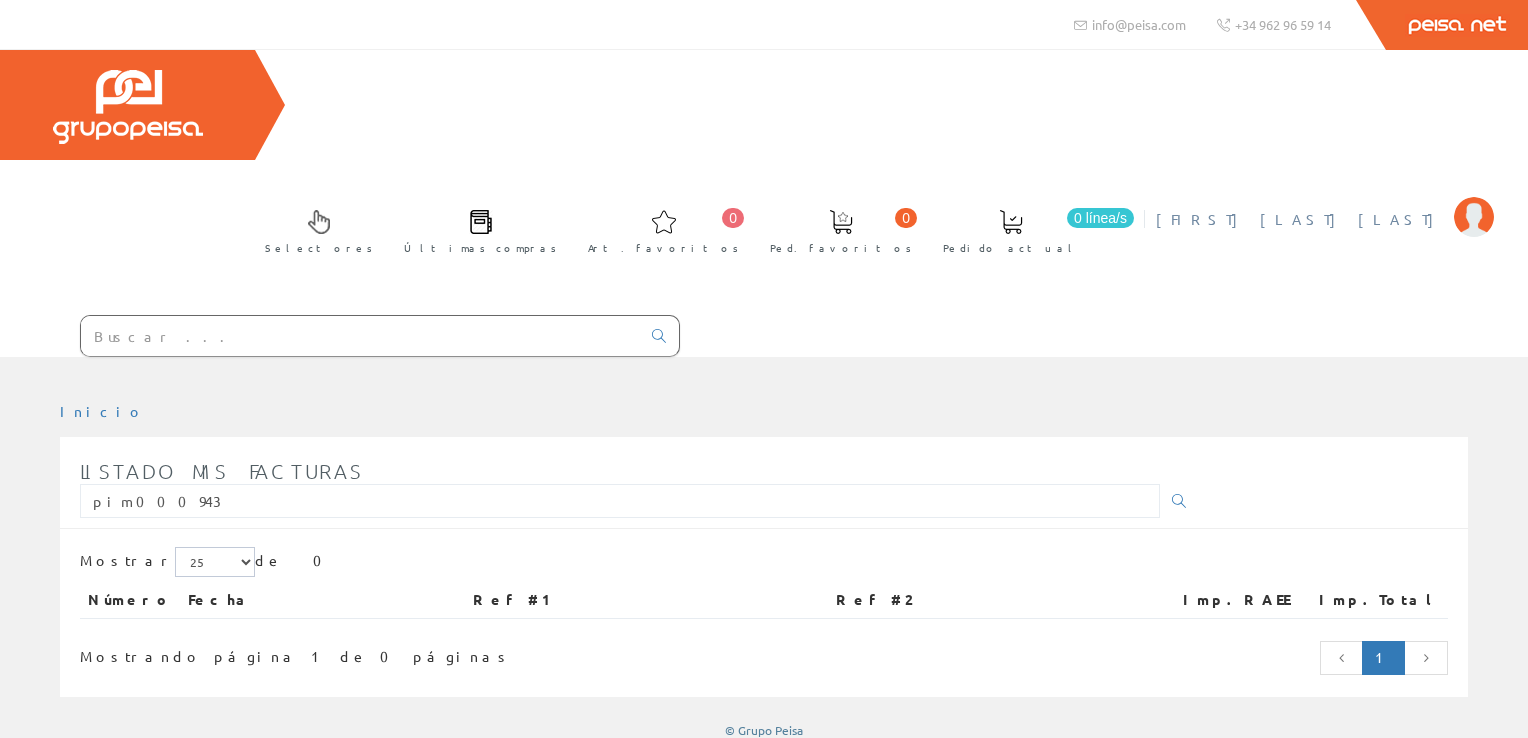 click on "[FIRST] [LAST] [LAST]" at bounding box center (1300, 219) 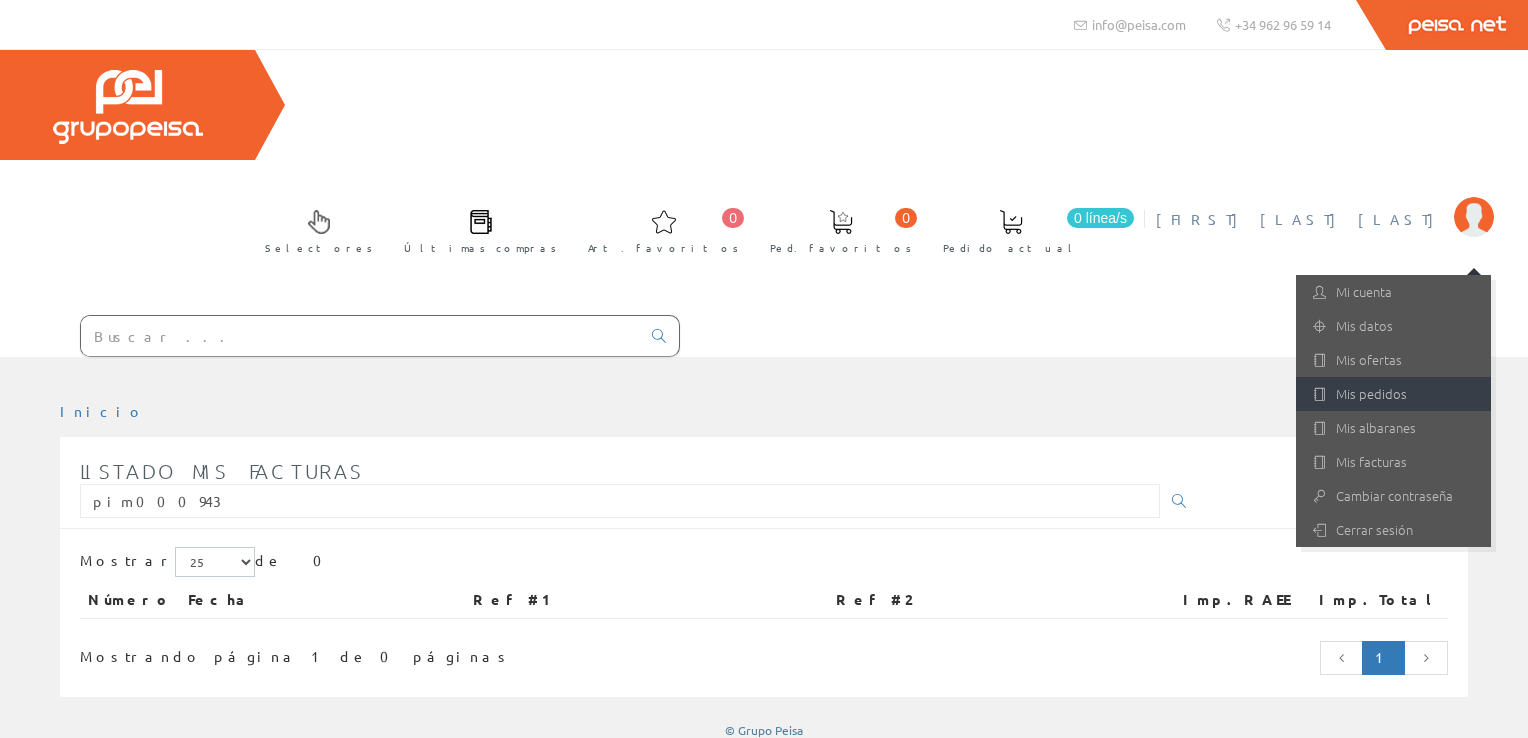 click on "Mis pedidos" at bounding box center [1393, 394] 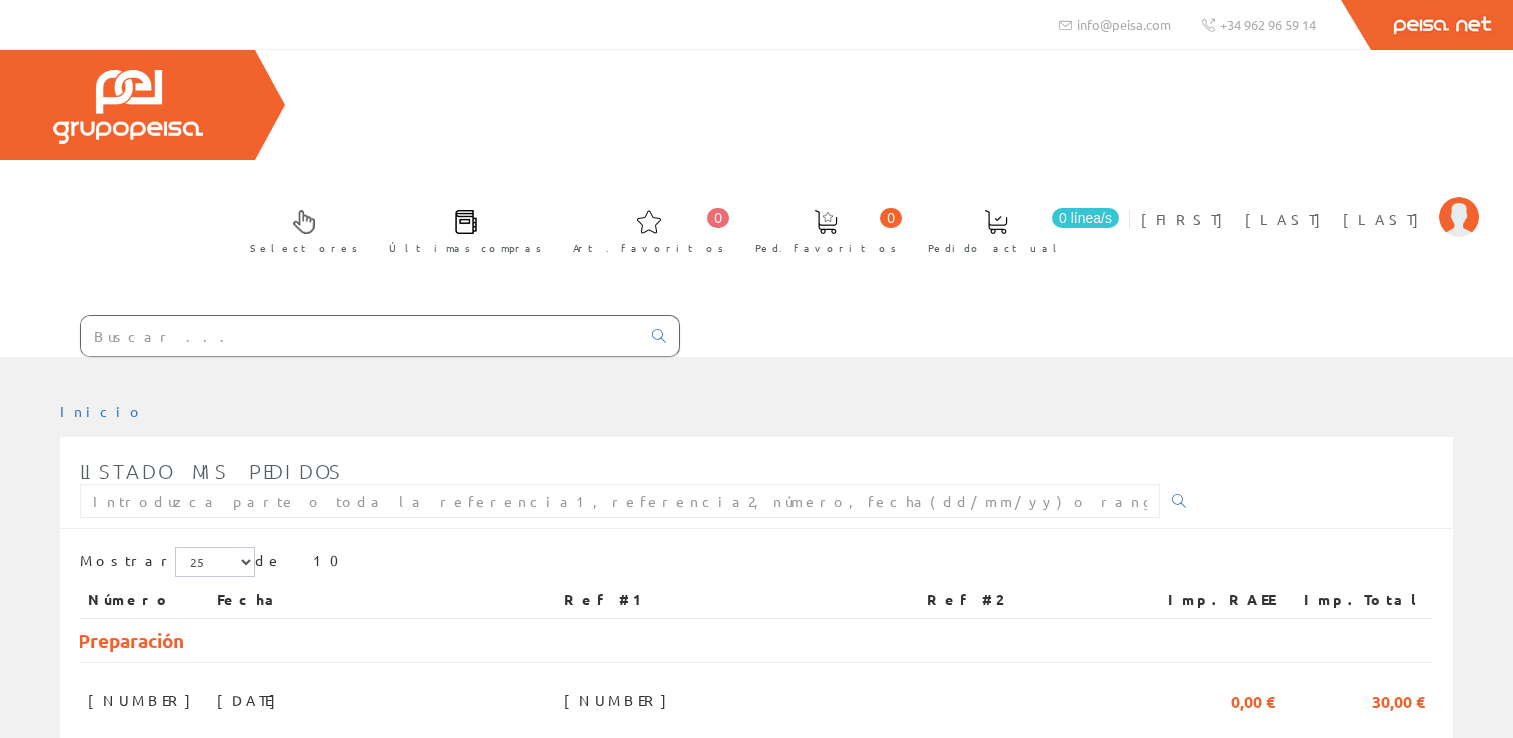 scroll, scrollTop: 0, scrollLeft: 0, axis: both 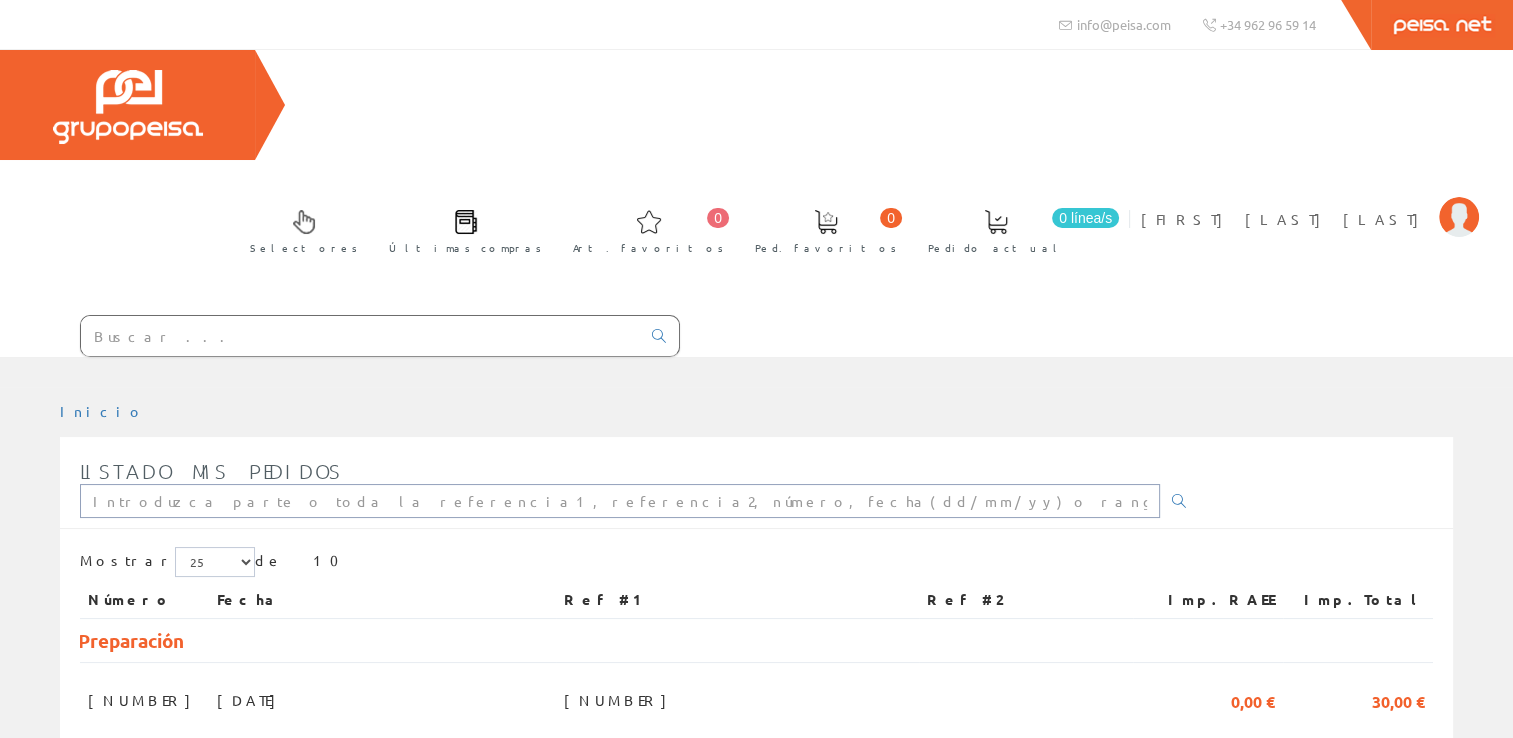 click at bounding box center [620, 501] 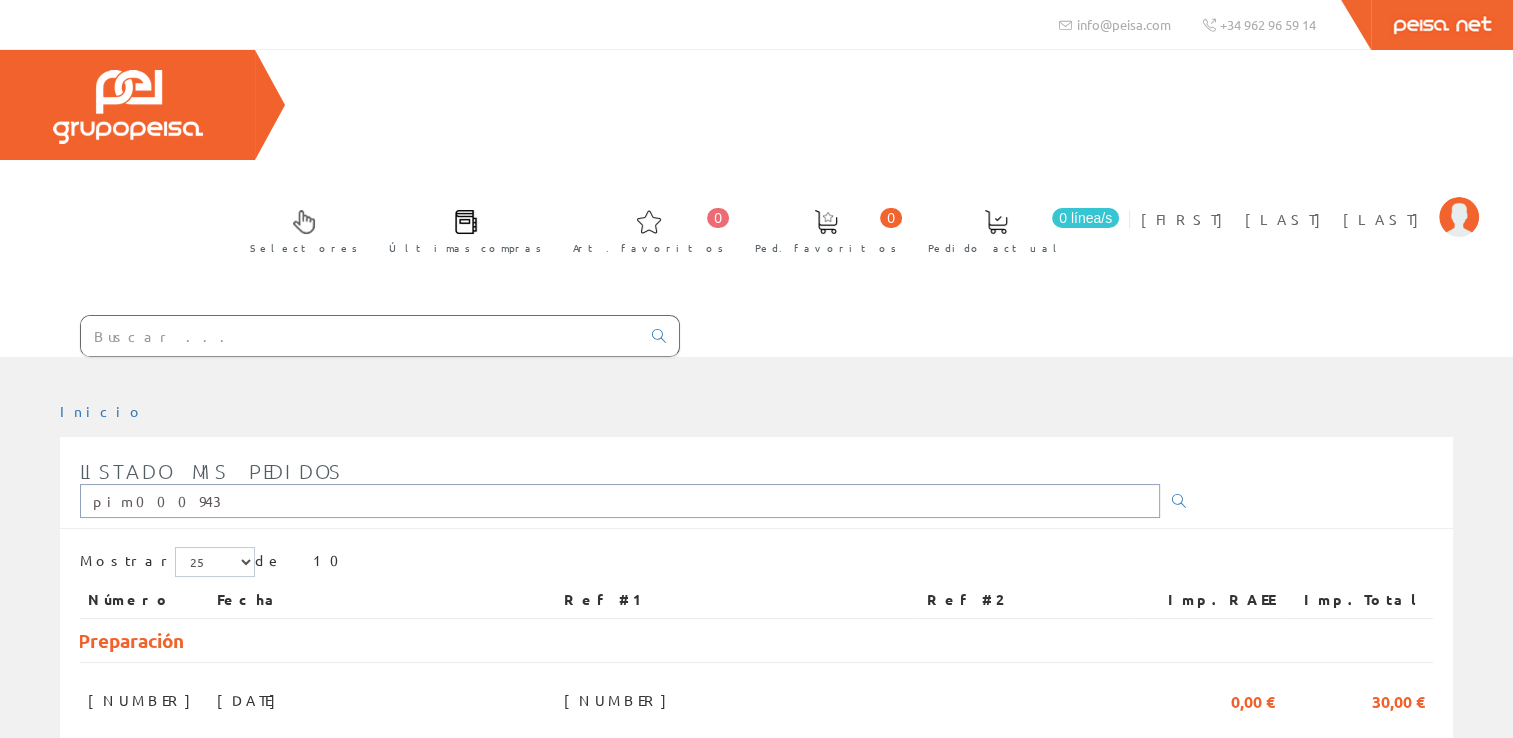 type on "pim000943" 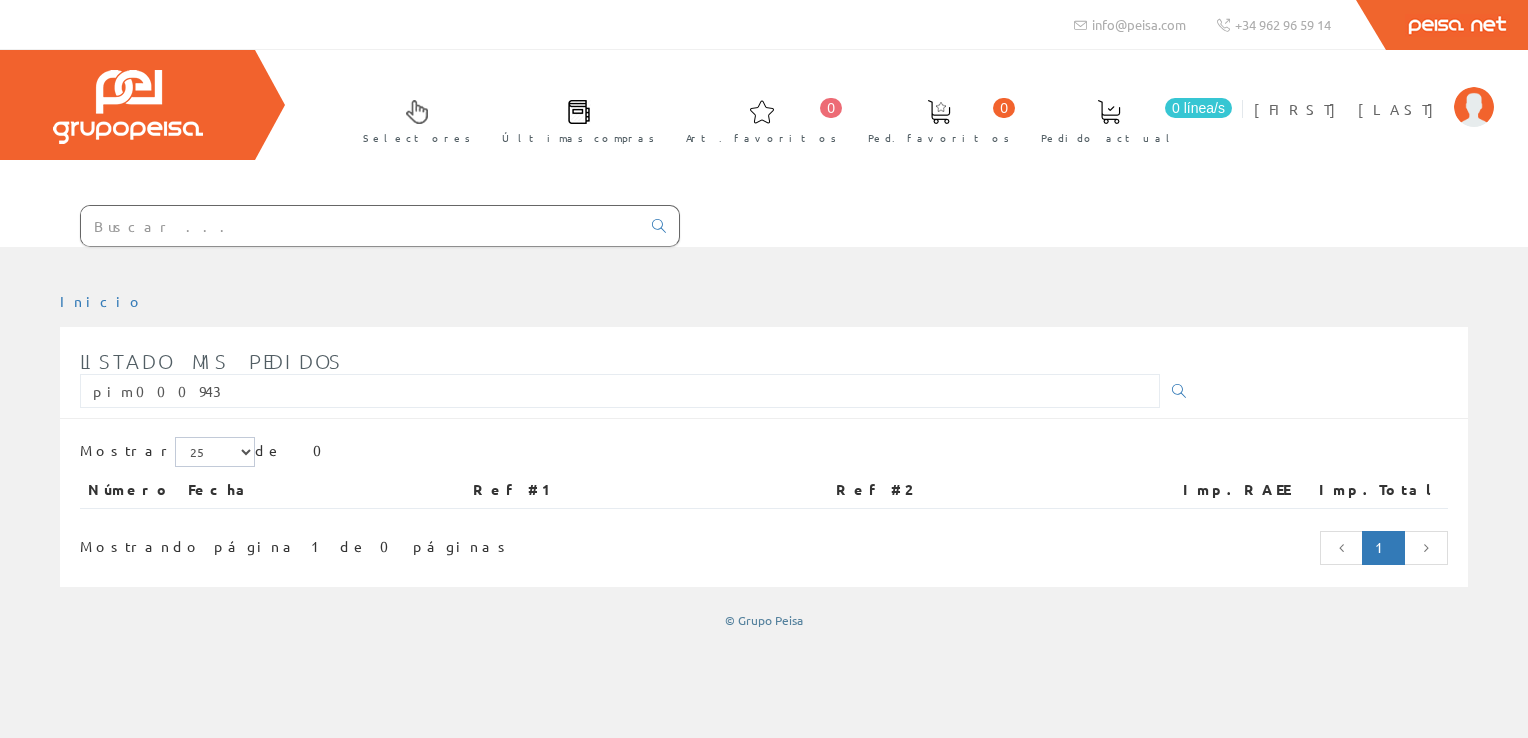 scroll, scrollTop: 0, scrollLeft: 0, axis: both 